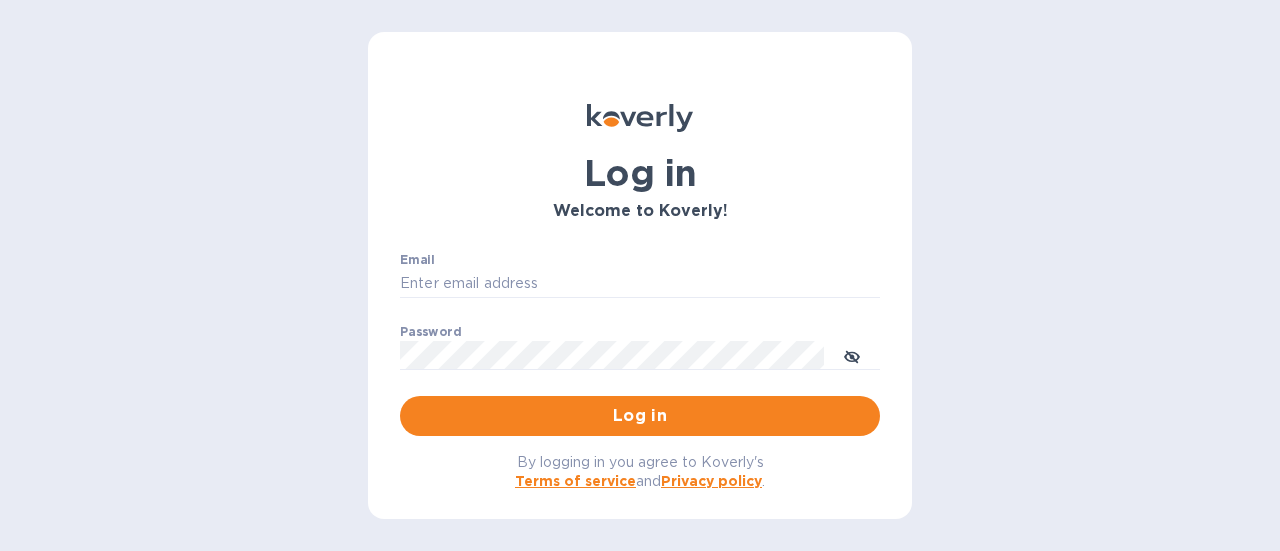 scroll, scrollTop: 0, scrollLeft: 0, axis: both 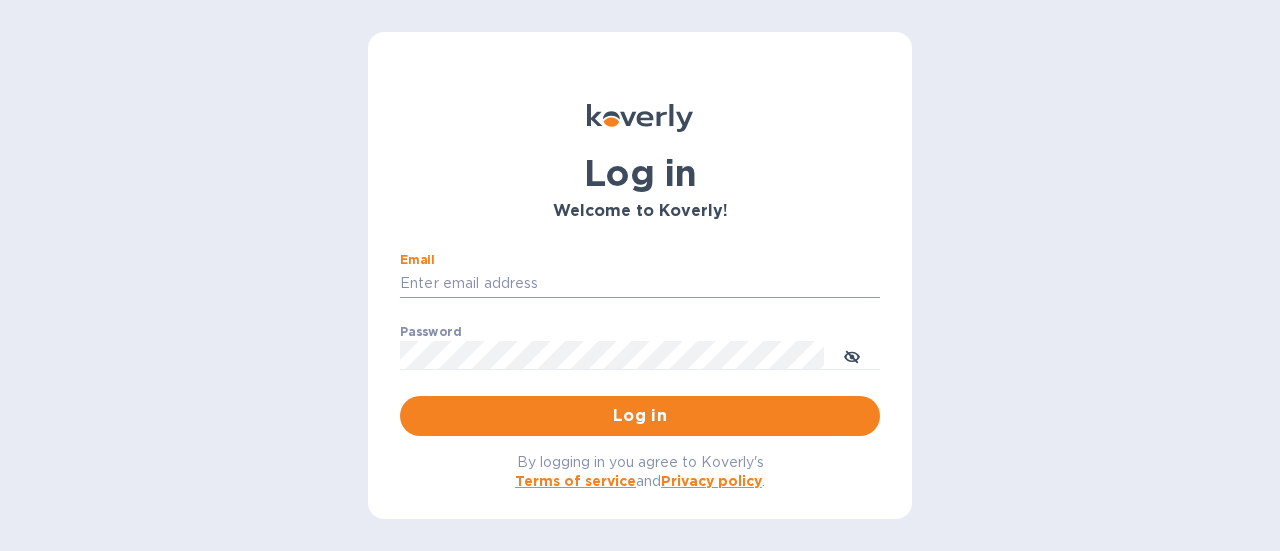 click on "Email" at bounding box center (640, 284) 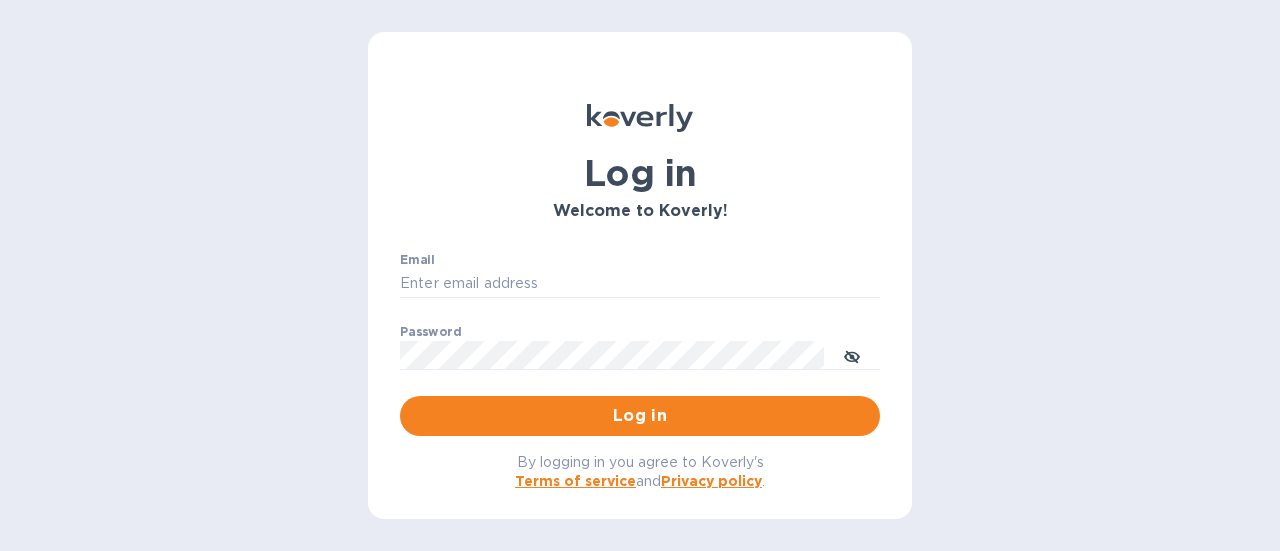 type on "[EMAIL]" 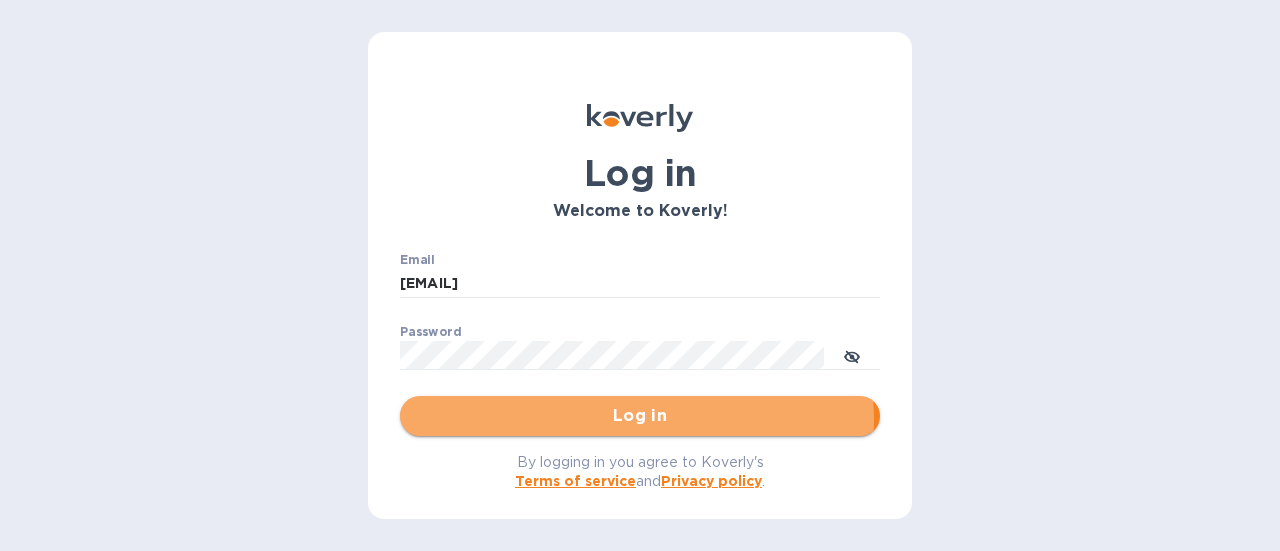 click on "Log in" at bounding box center [640, 416] 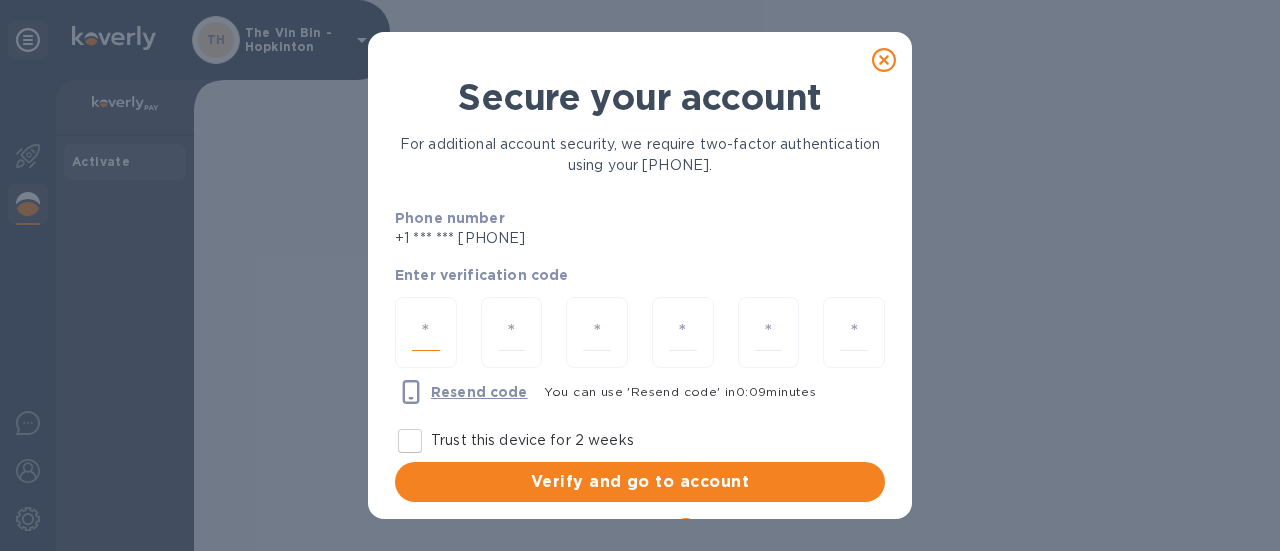 click at bounding box center (426, 332) 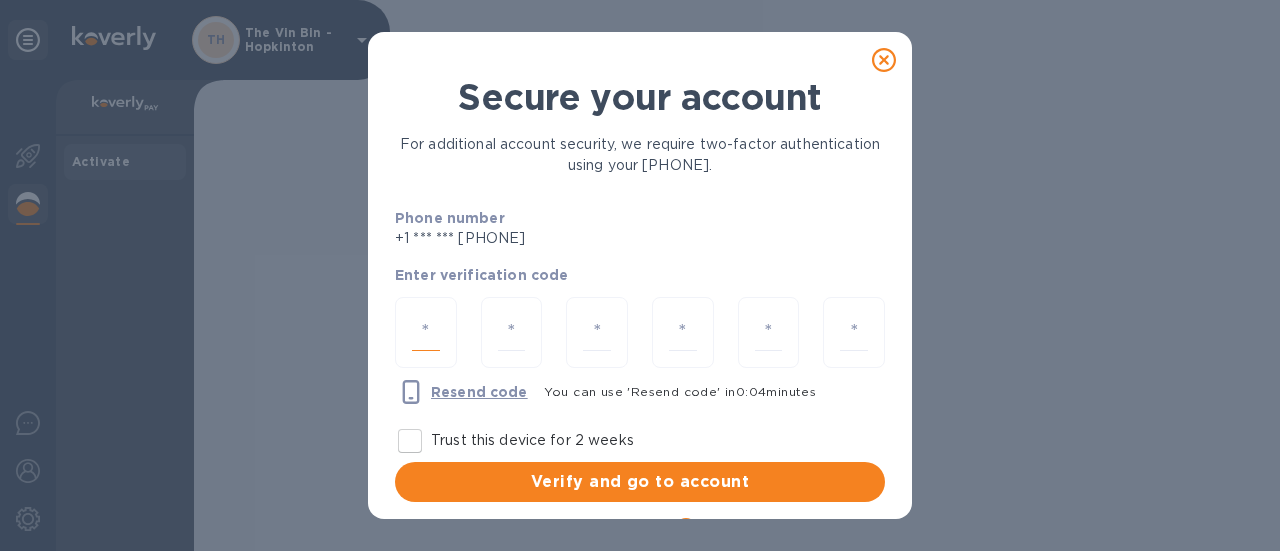 type on "1" 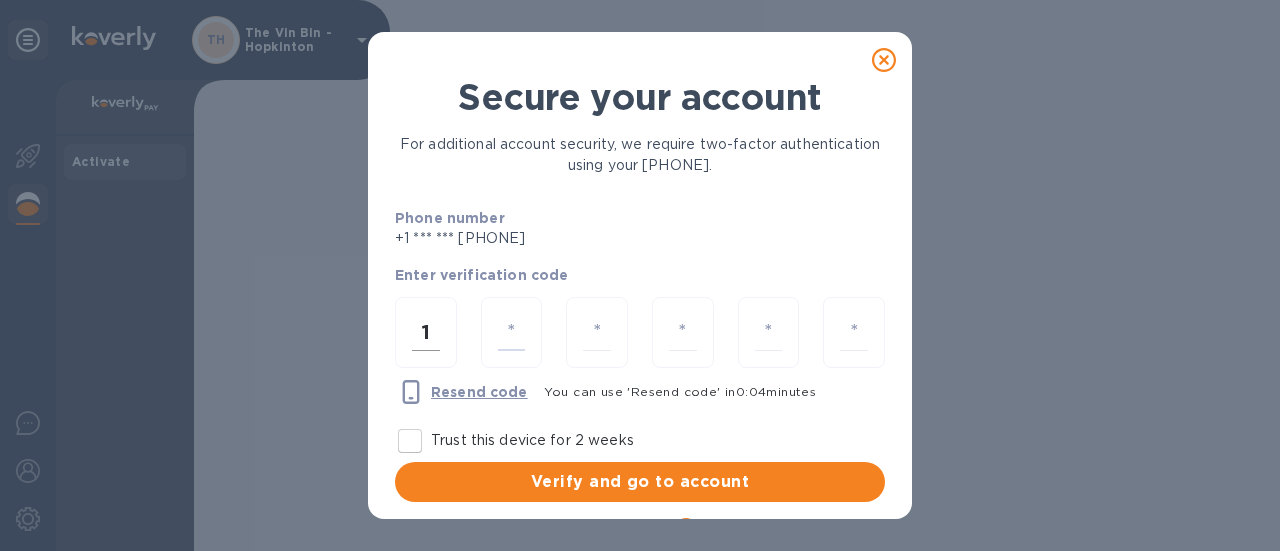 type on "0" 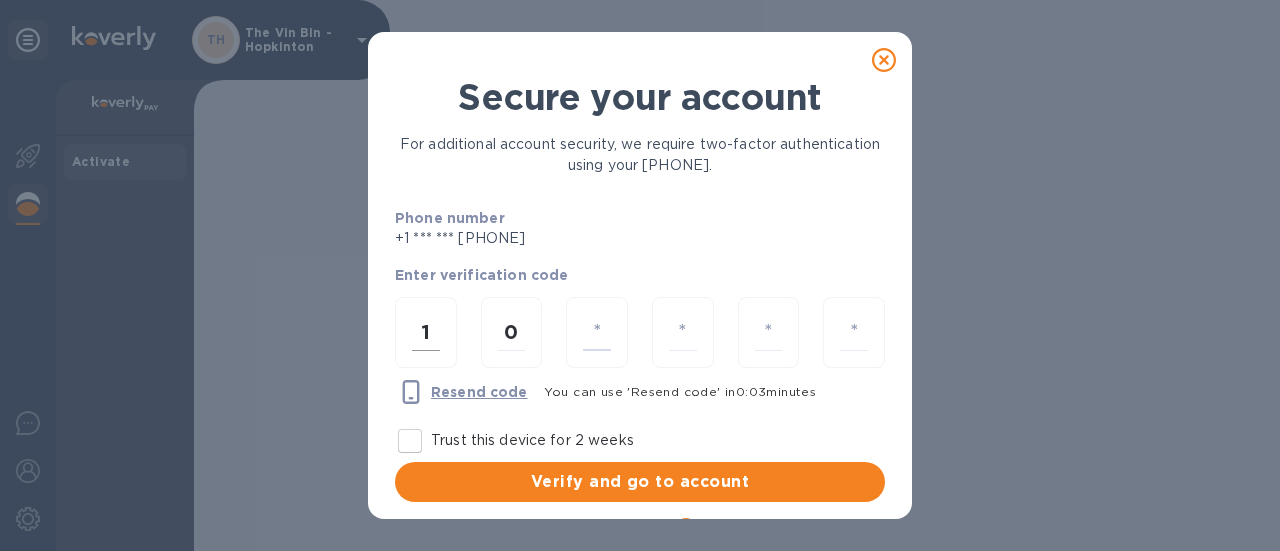 type on "6" 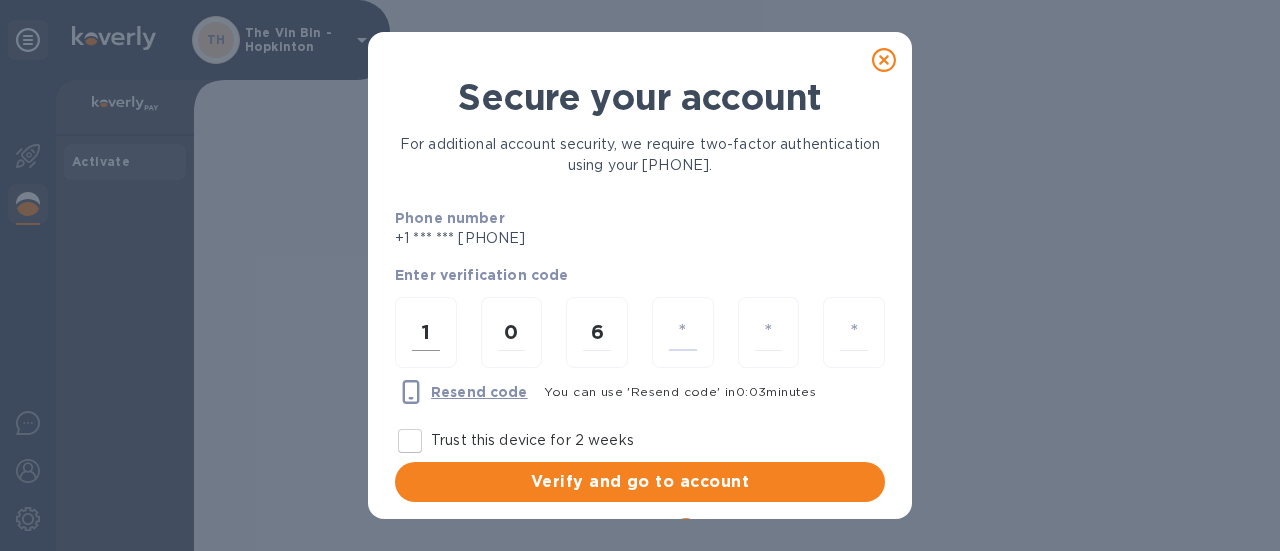 type on "0" 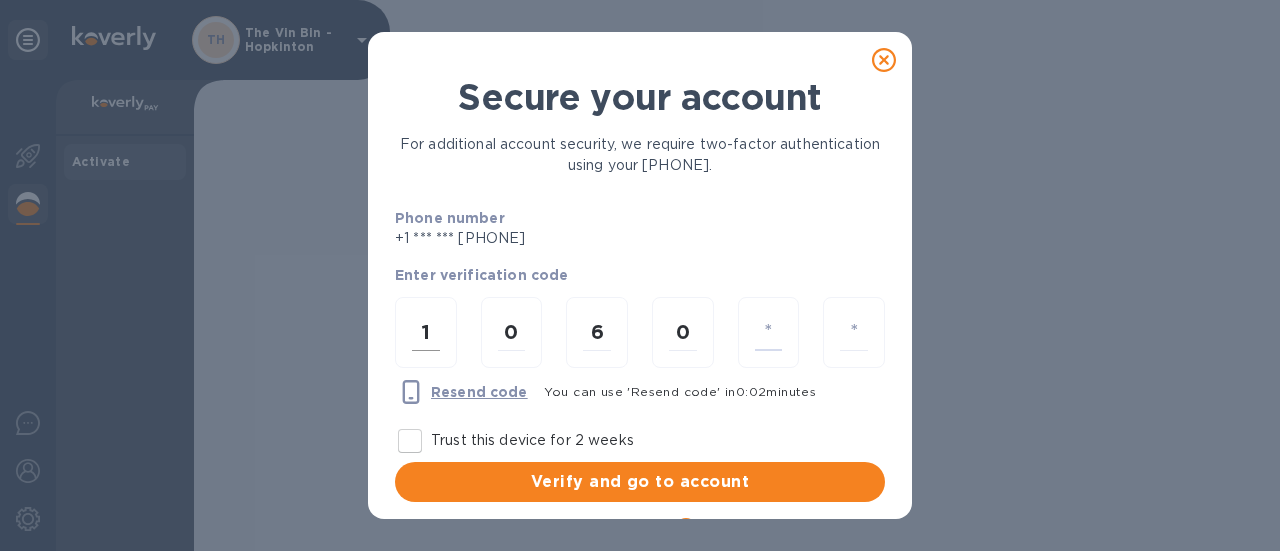 type on "3" 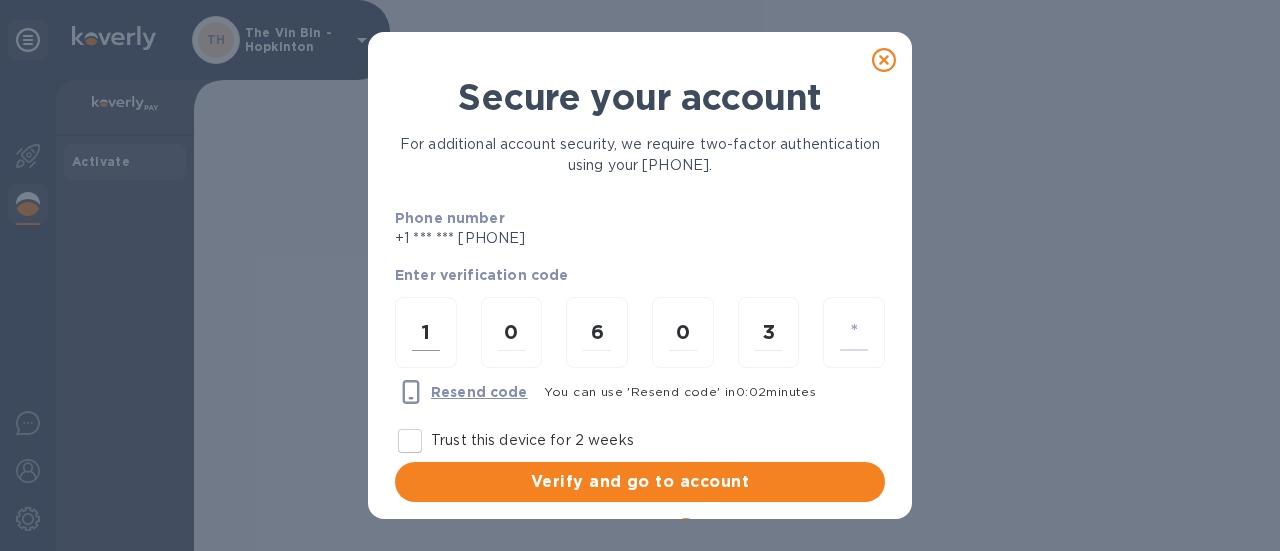 type on "6" 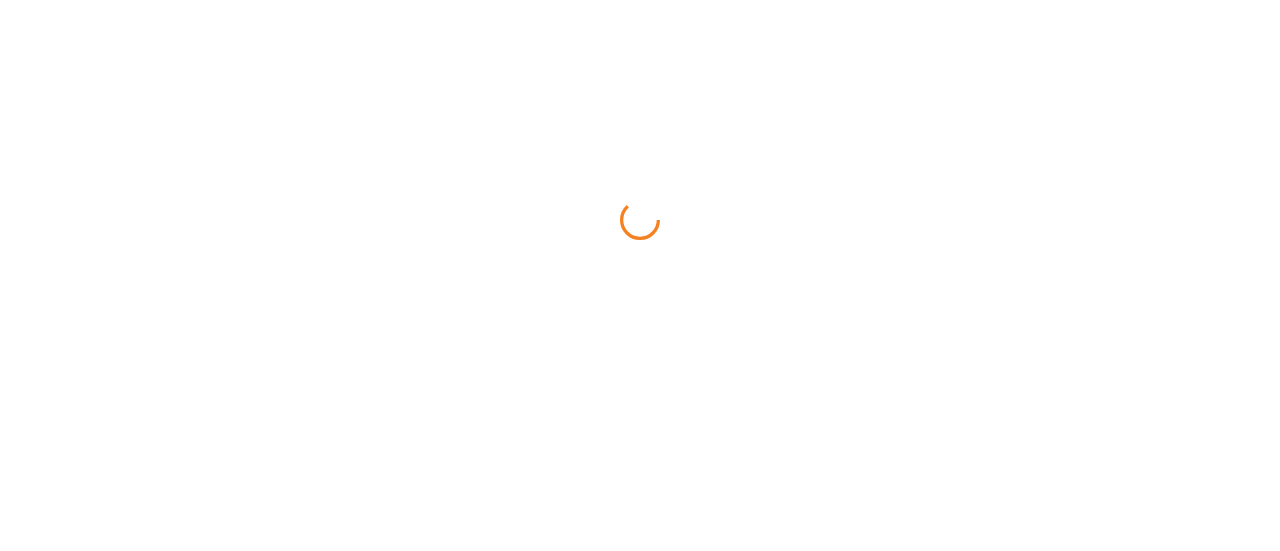 scroll, scrollTop: 0, scrollLeft: 0, axis: both 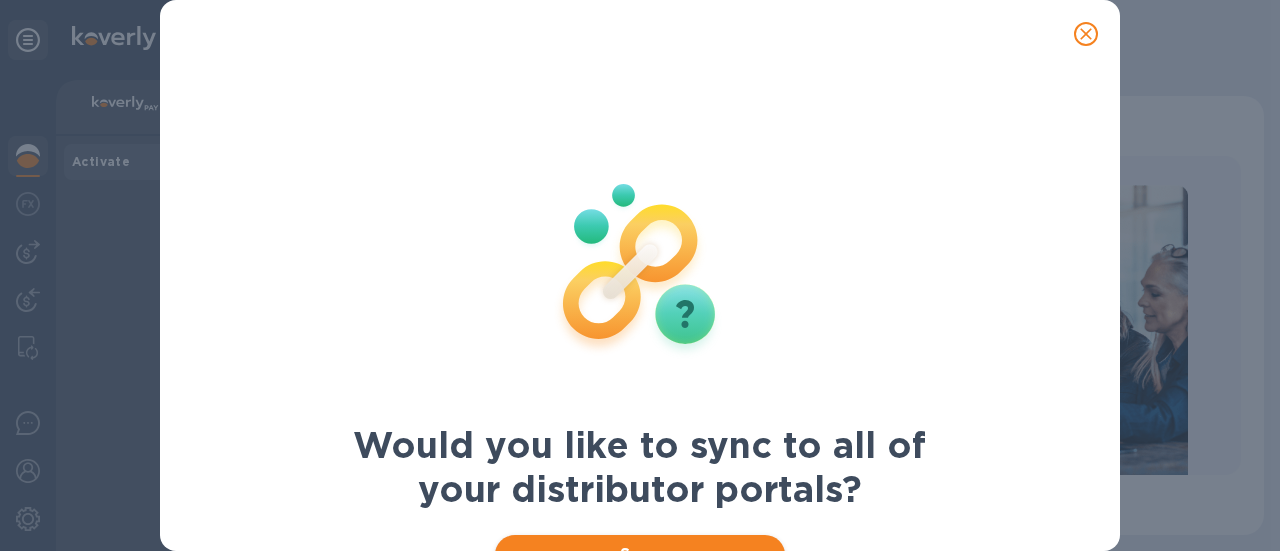 click on "Sync" at bounding box center (640, 555) 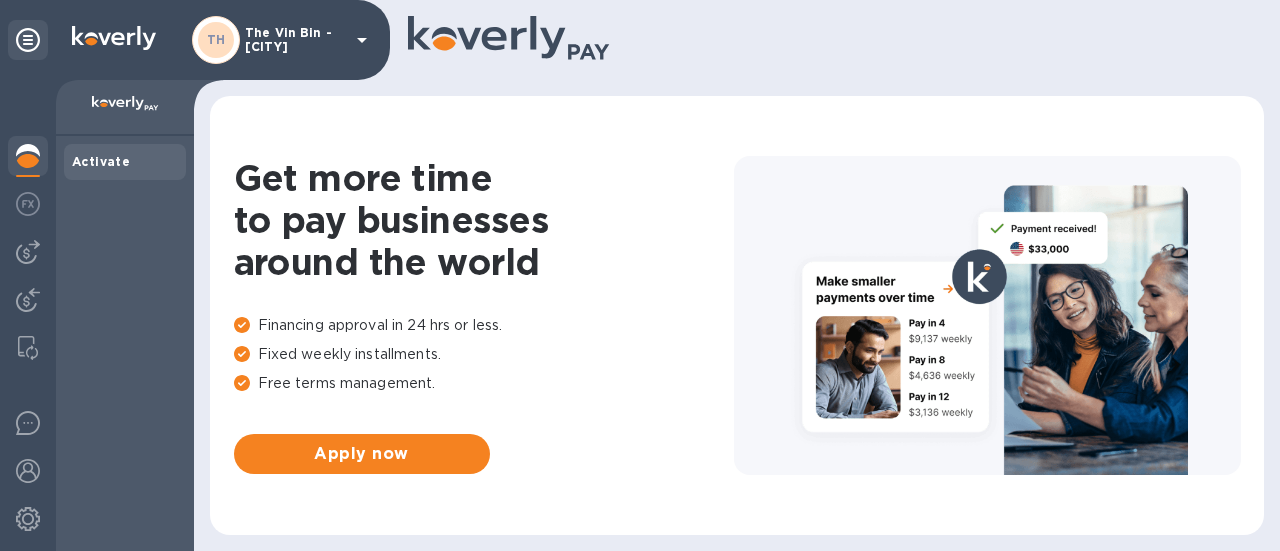 click on "The Vin Bin - Hopkinton" at bounding box center (295, 40) 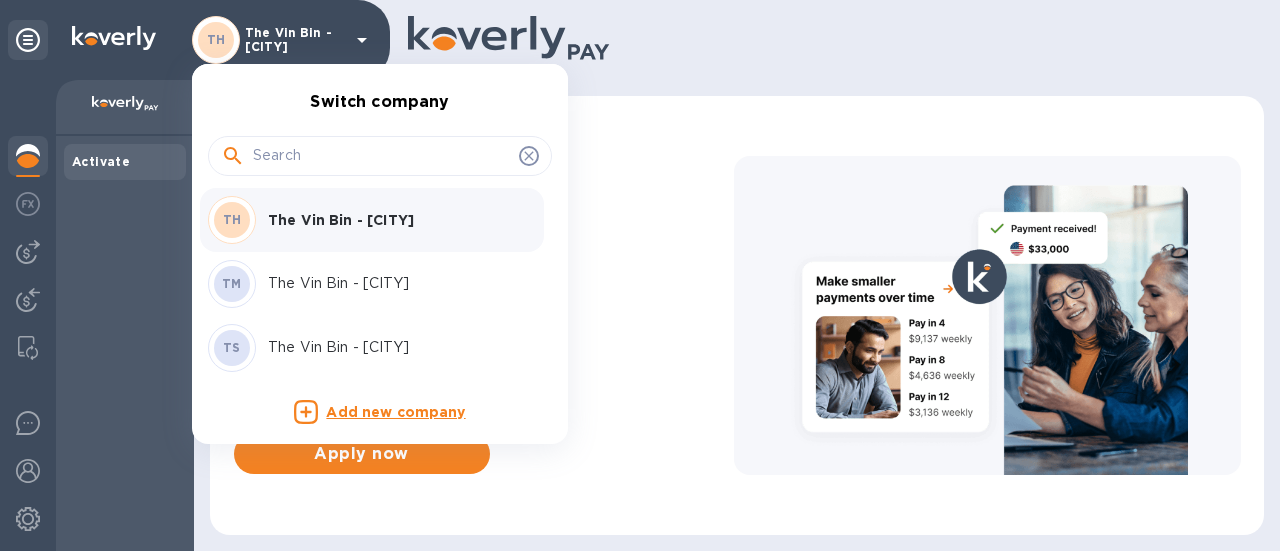 click on "The Vin Bin - Hopkinton" at bounding box center (394, 220) 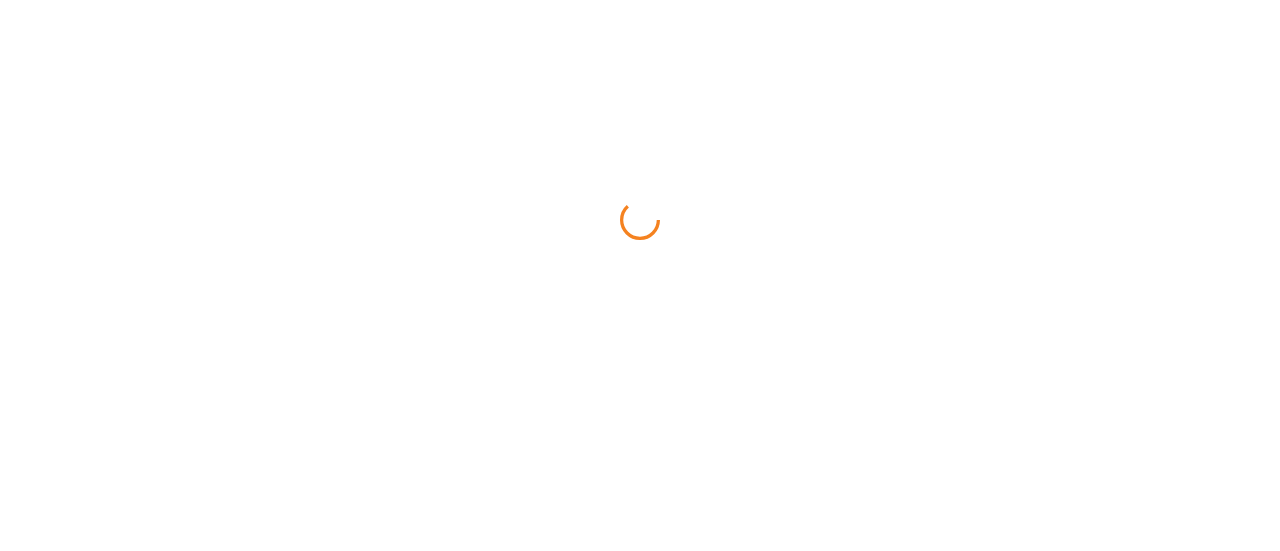 scroll, scrollTop: 0, scrollLeft: 0, axis: both 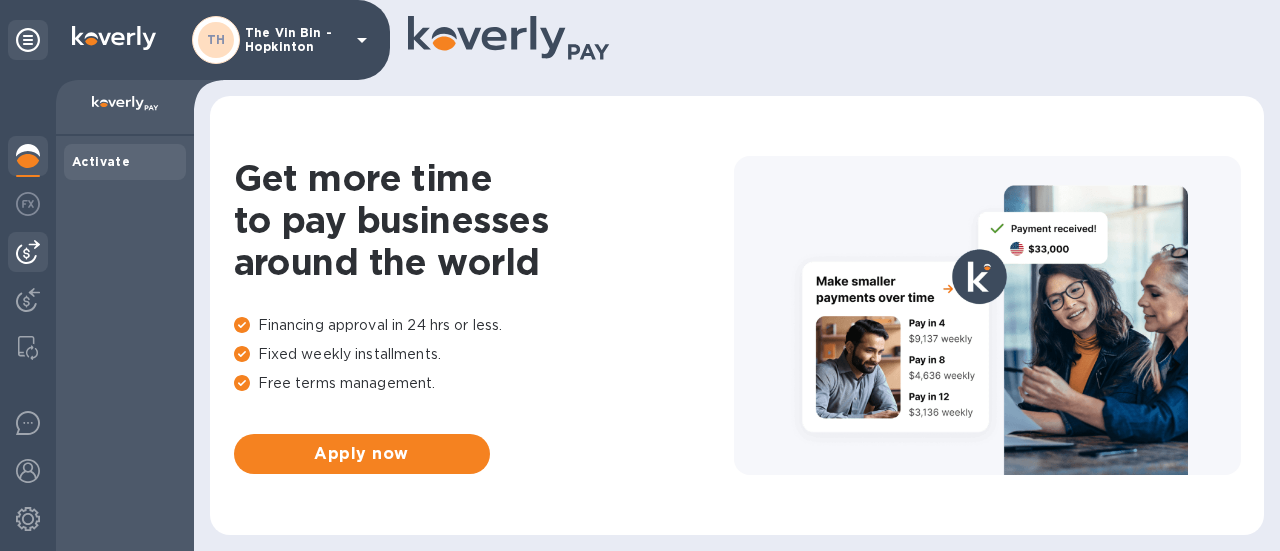 click at bounding box center [28, 252] 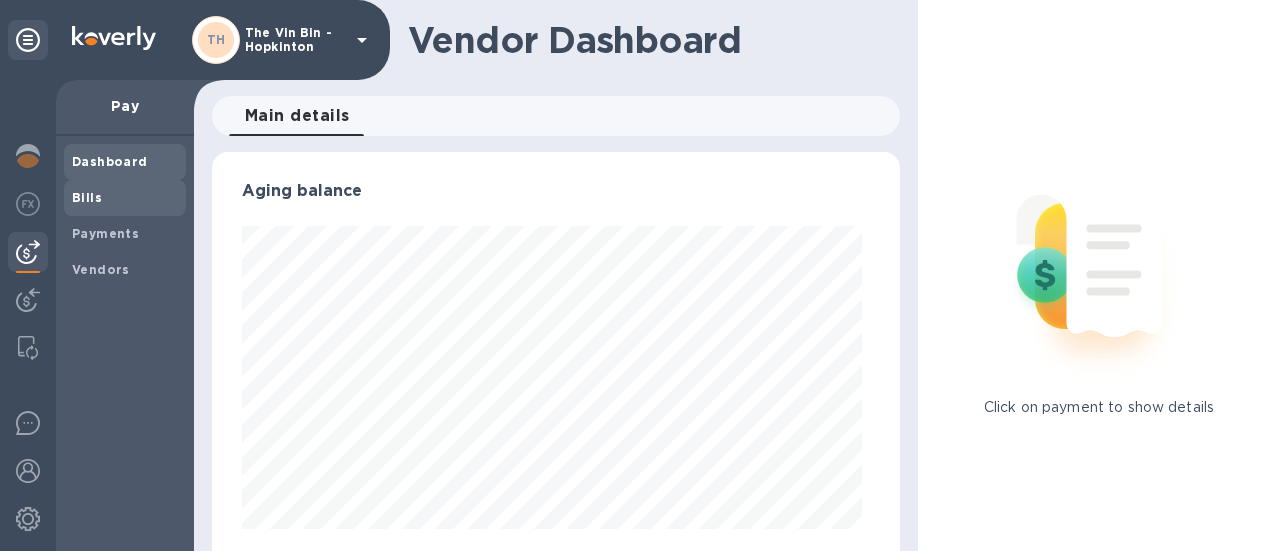 scroll, scrollTop: 999568, scrollLeft: 999320, axis: both 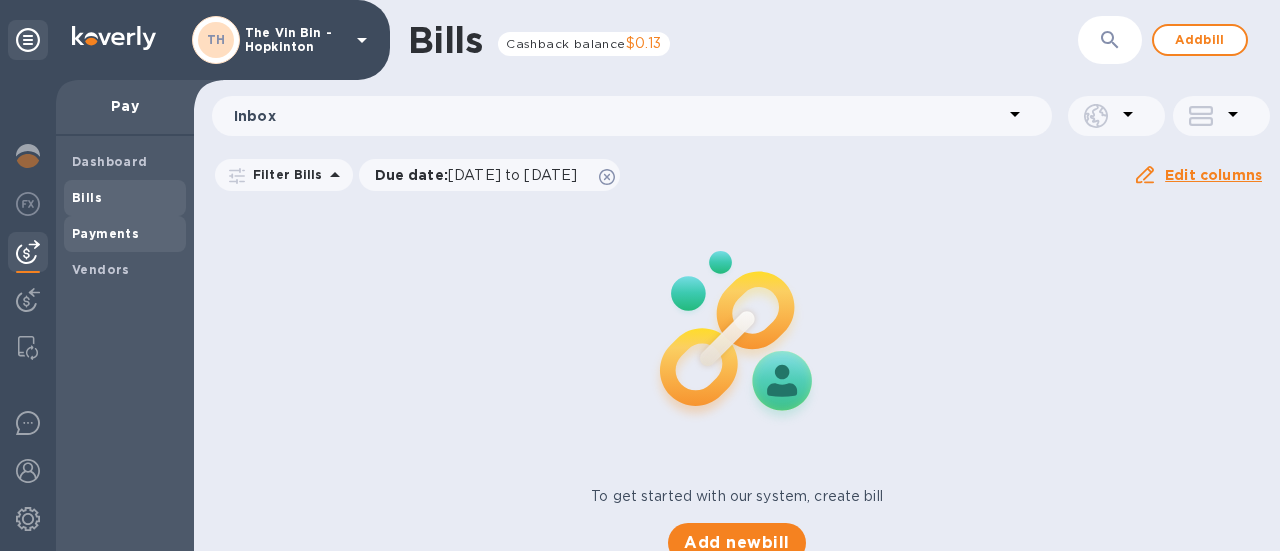 click on "Payments" at bounding box center [105, 233] 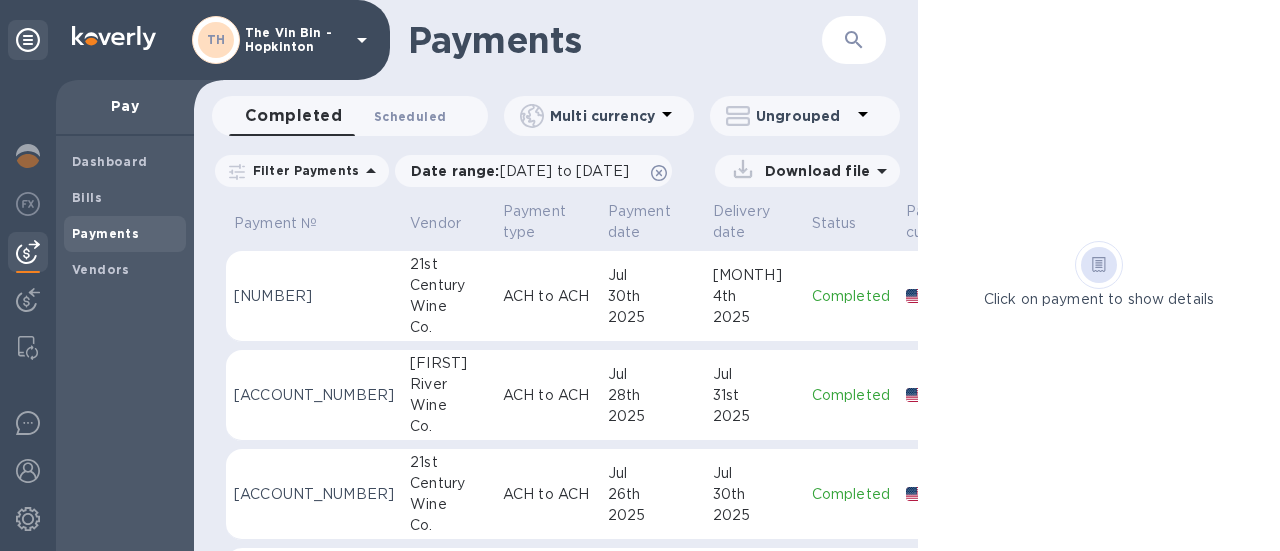 click on "Scheduled 0" at bounding box center (410, 116) 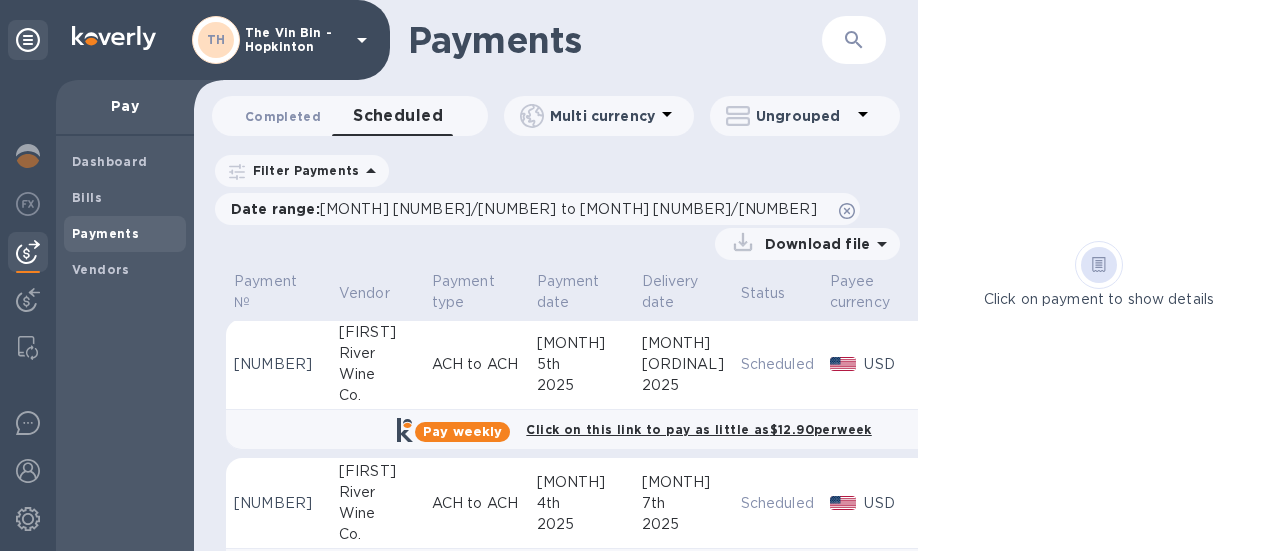 scroll, scrollTop: 0, scrollLeft: 0, axis: both 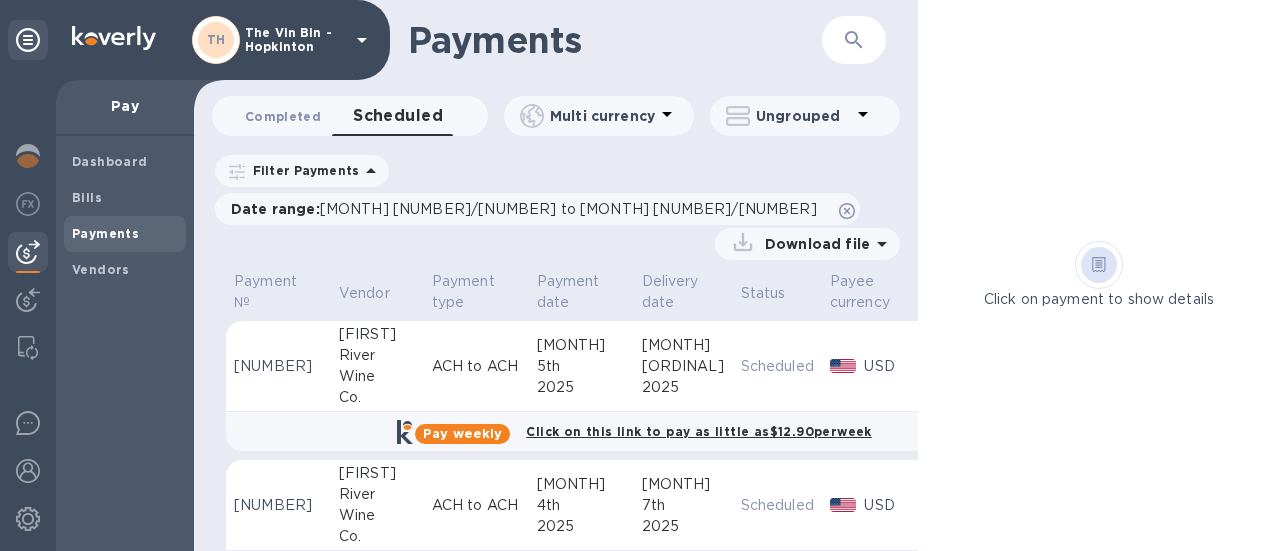 click on "Completed 0" at bounding box center [283, 116] 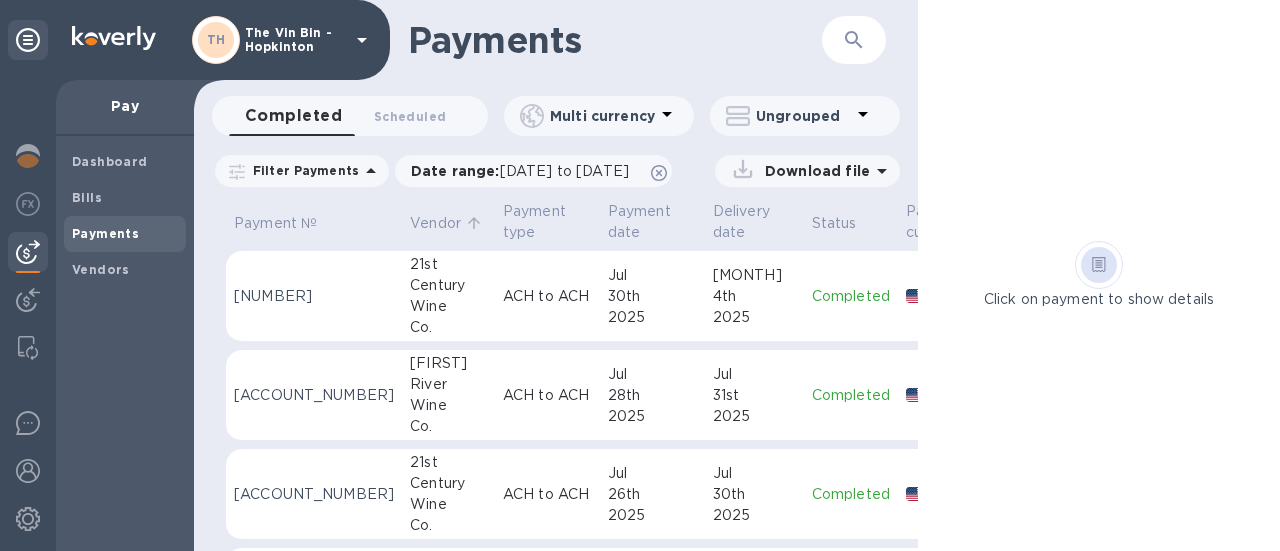 click on "Vendor" at bounding box center [435, 223] 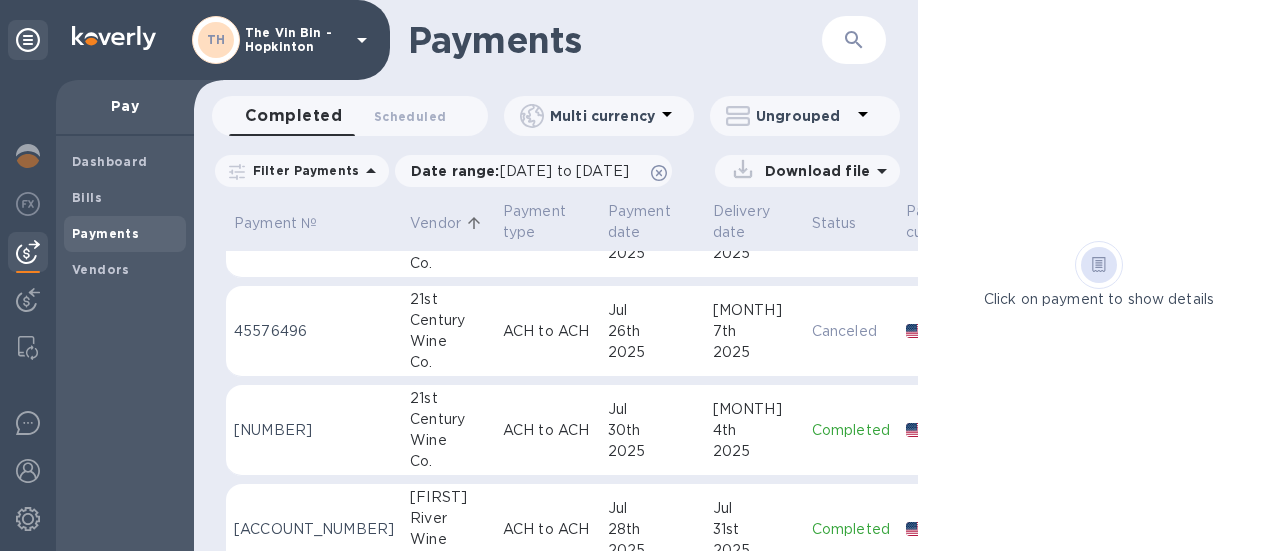 scroll, scrollTop: 317, scrollLeft: 0, axis: vertical 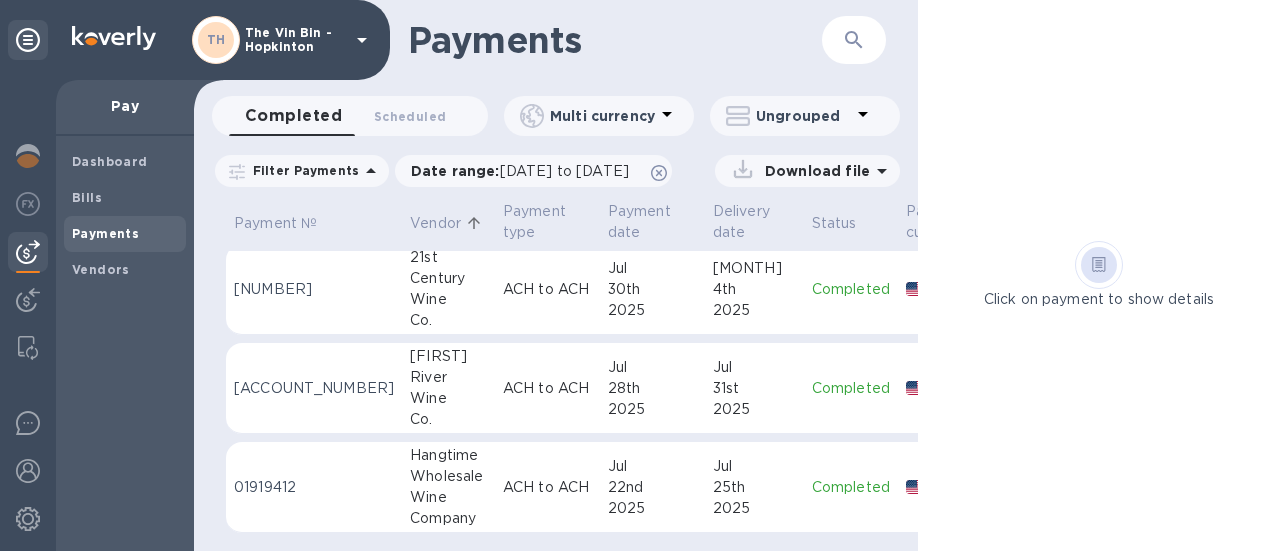 click on "Hangtime Wholesale Wine Company" at bounding box center (448, 487) 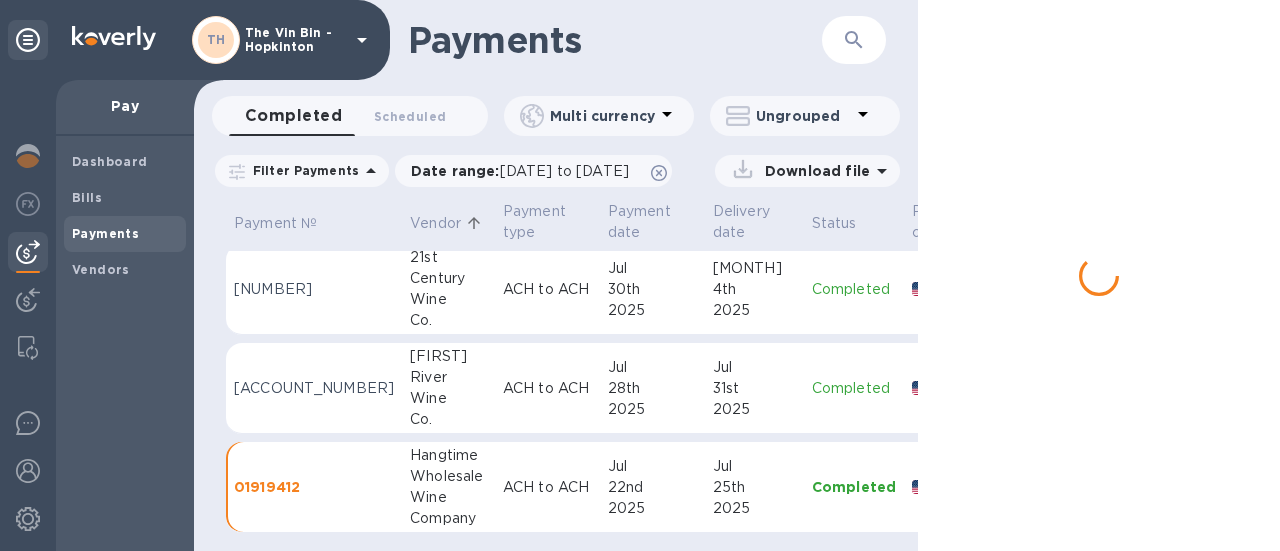 click on "Hangtime Wholesale Wine Company" at bounding box center (448, 487) 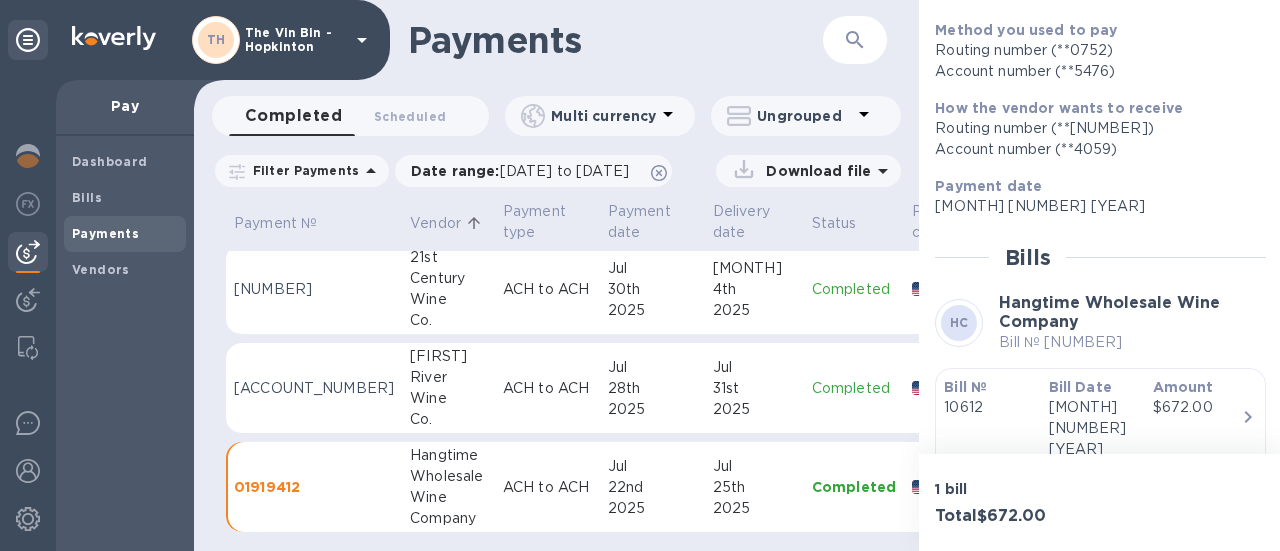 scroll, scrollTop: 208, scrollLeft: 0, axis: vertical 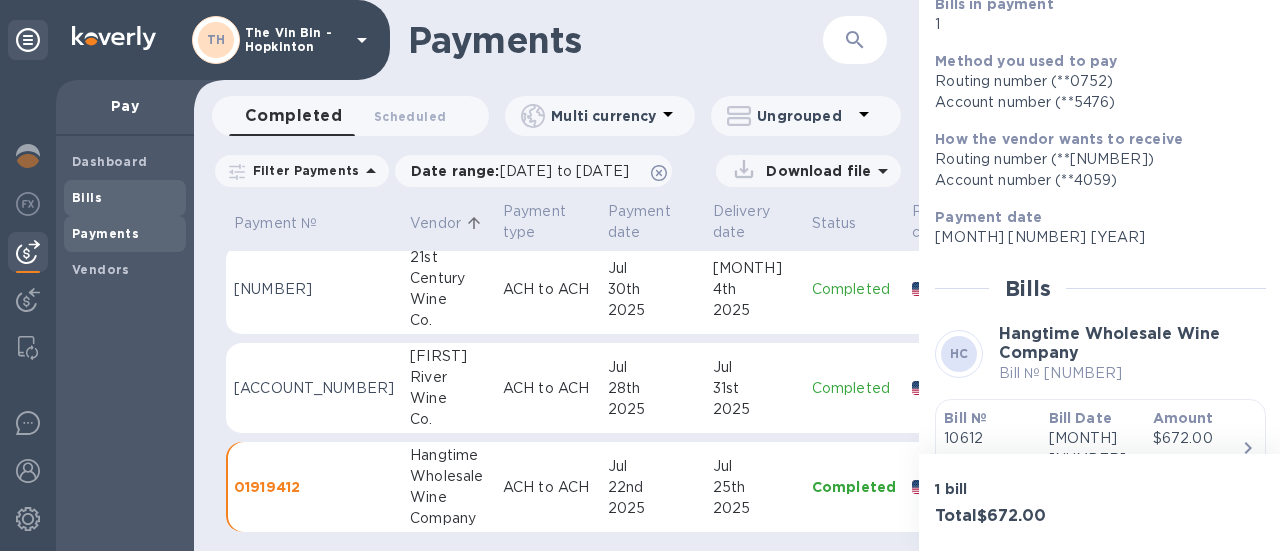 click on "Bills" at bounding box center (87, 197) 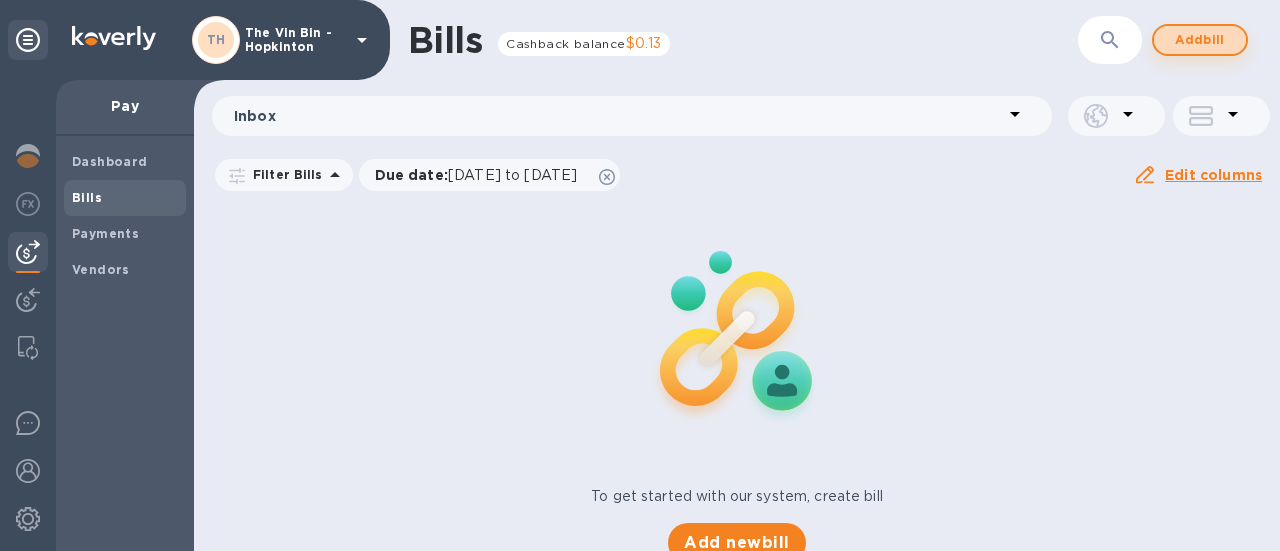 click on "Add   bill" at bounding box center [1200, 40] 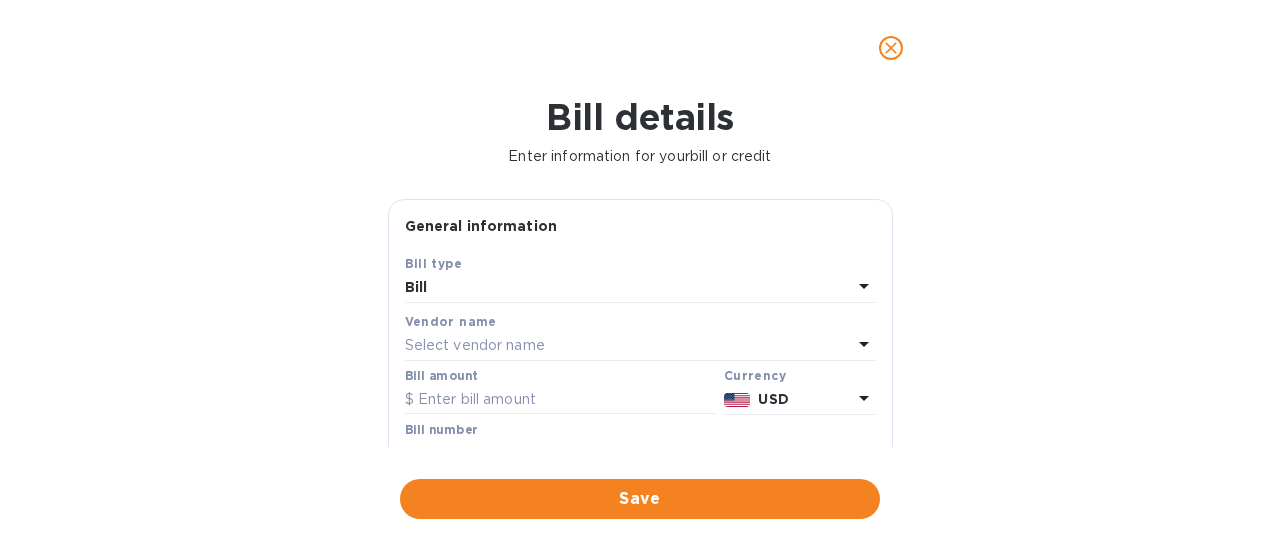 click on "Select vendor name" at bounding box center (475, 345) 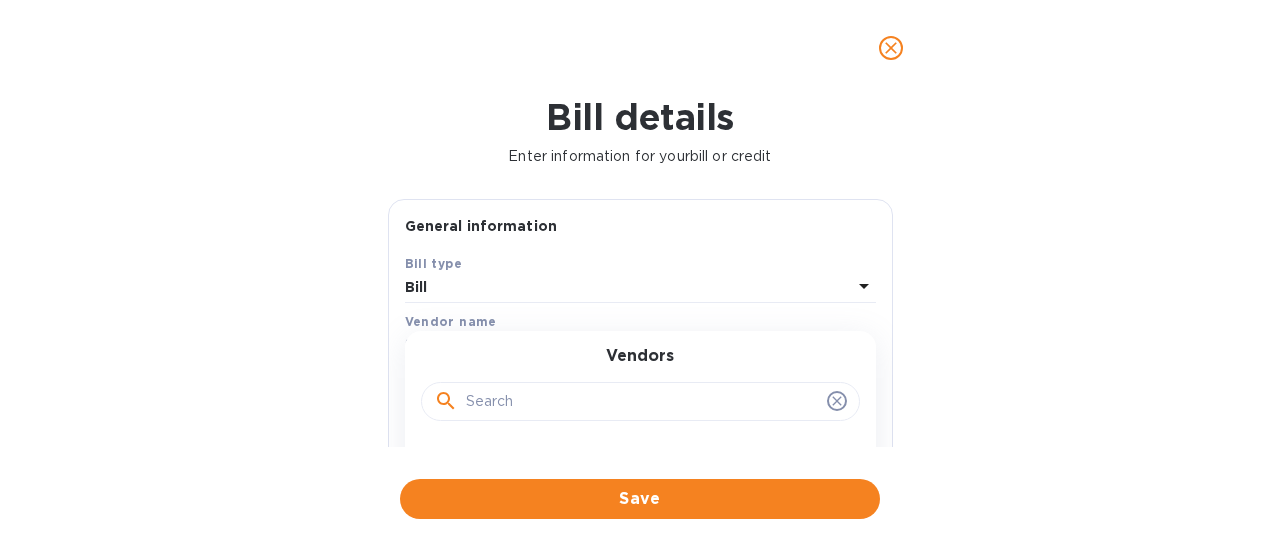 click at bounding box center (642, 402) 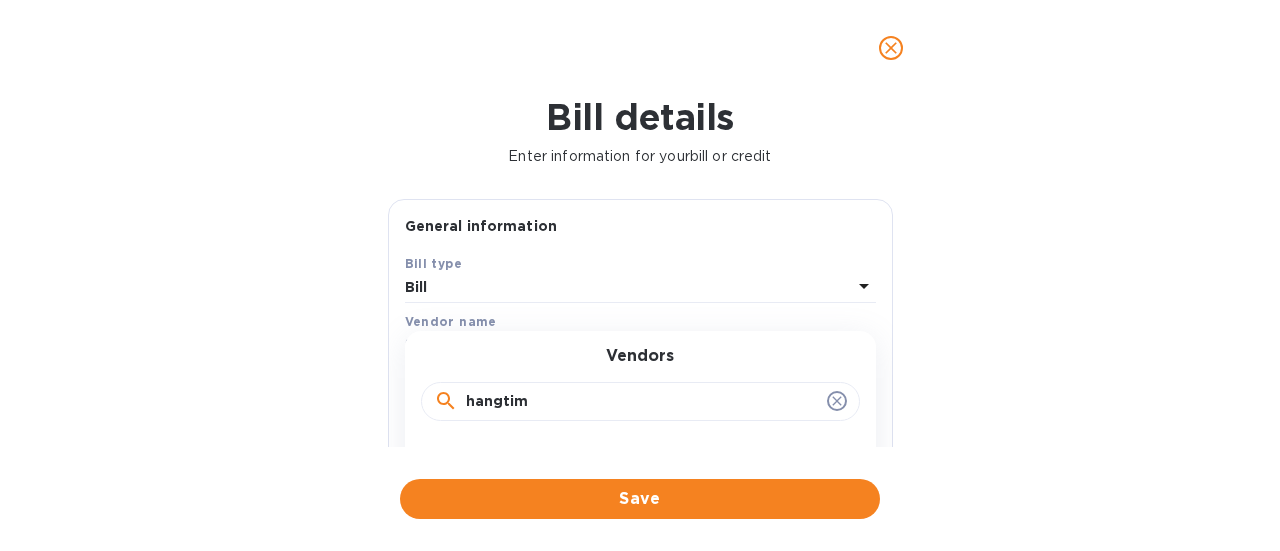 type on "hangtime" 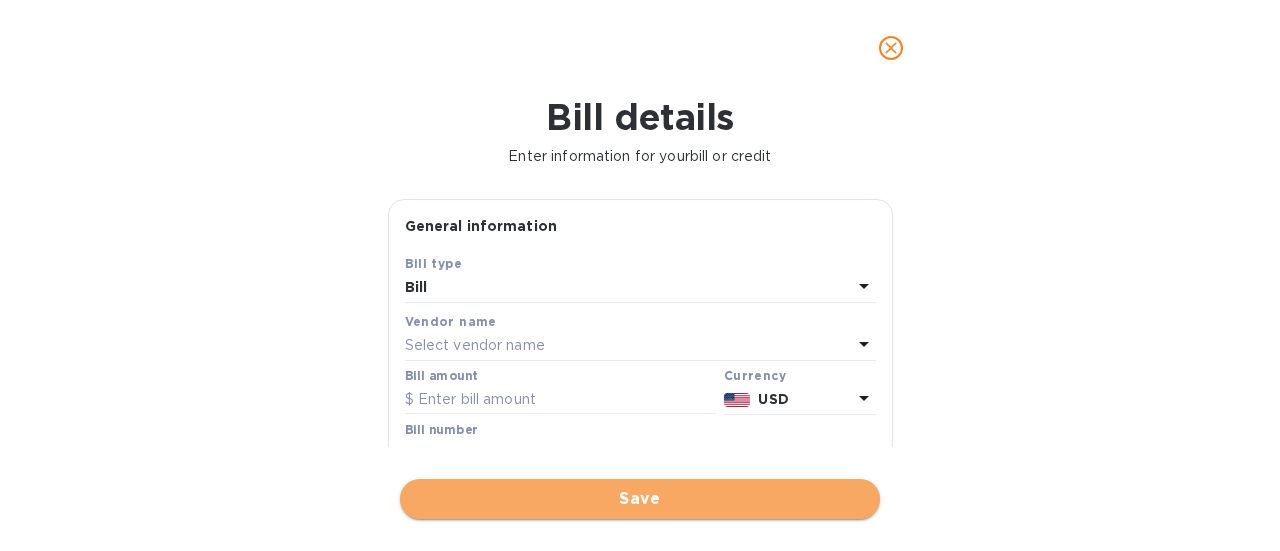 click on "Save" at bounding box center (640, 499) 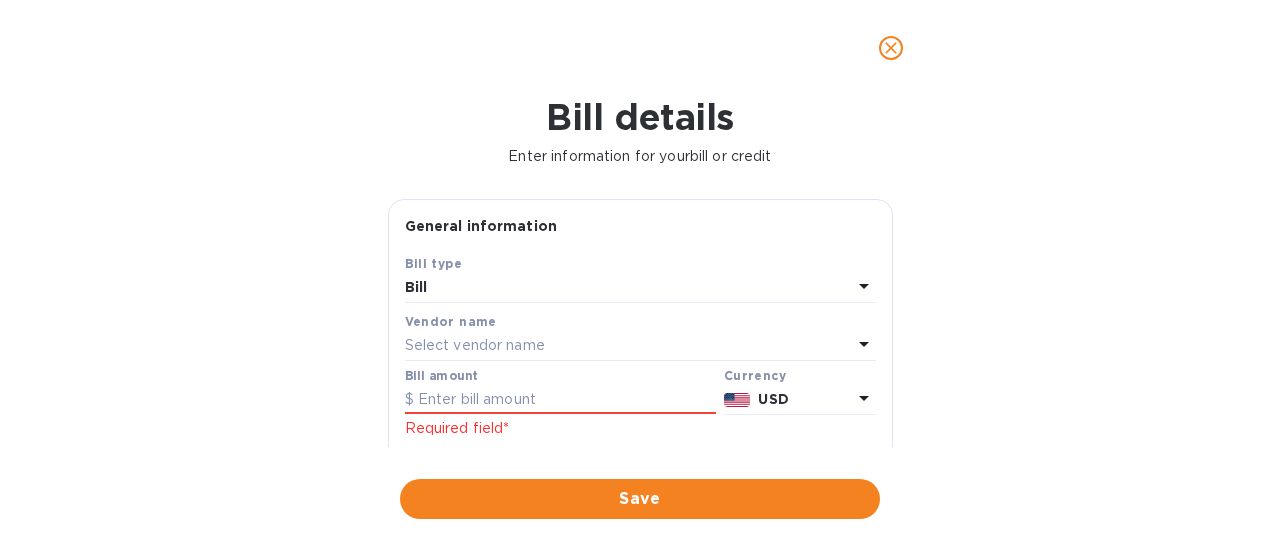 click on "Select vendor name" at bounding box center [475, 345] 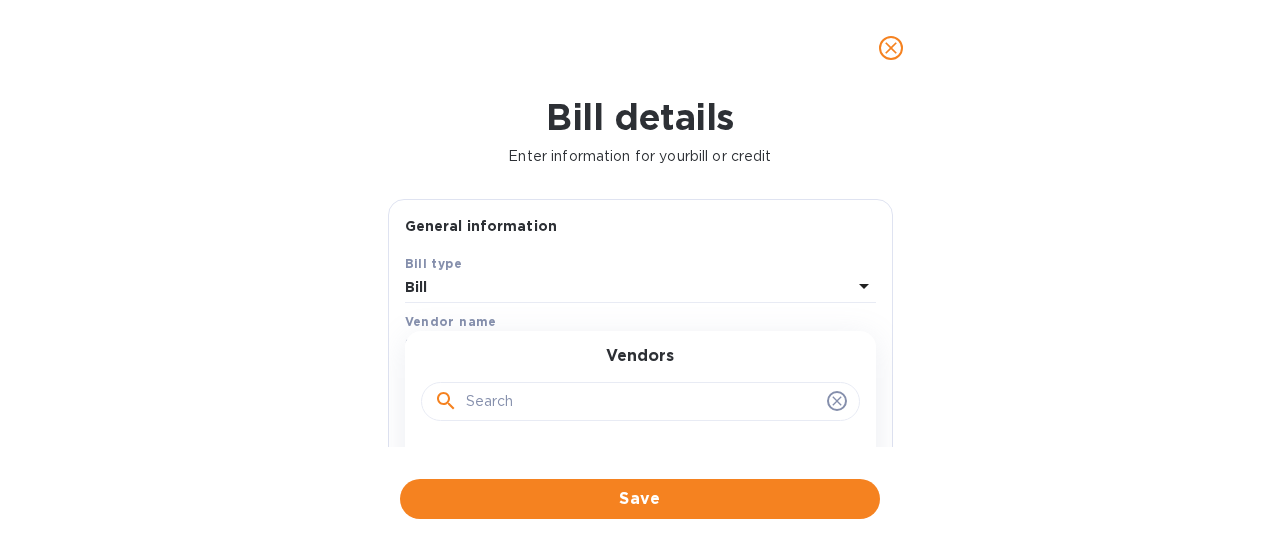 click at bounding box center (642, 402) 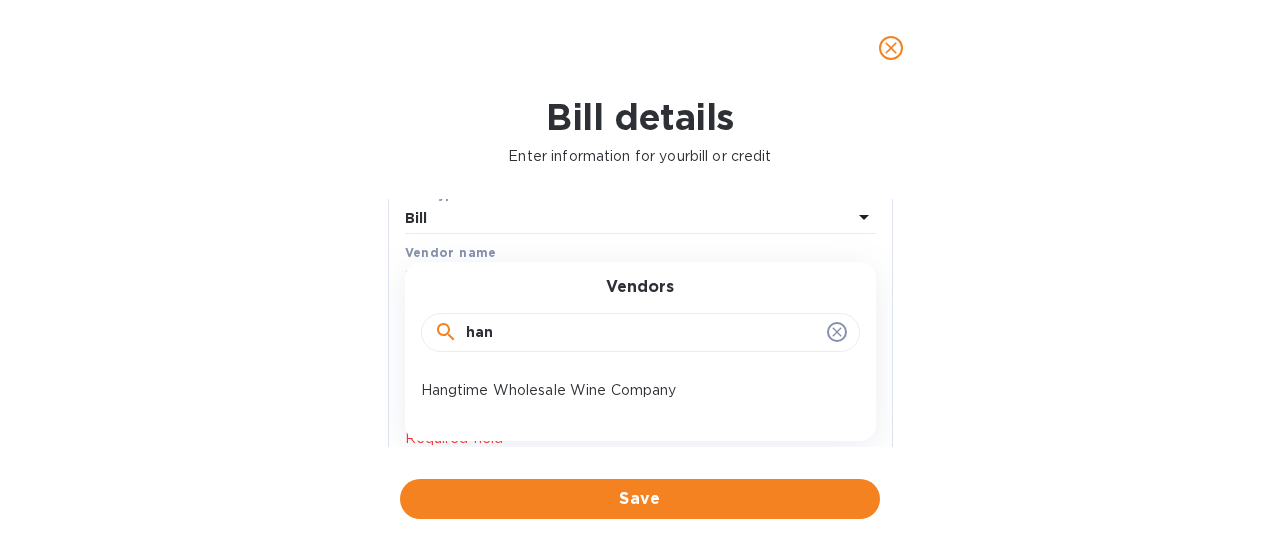 scroll, scrollTop: 100, scrollLeft: 0, axis: vertical 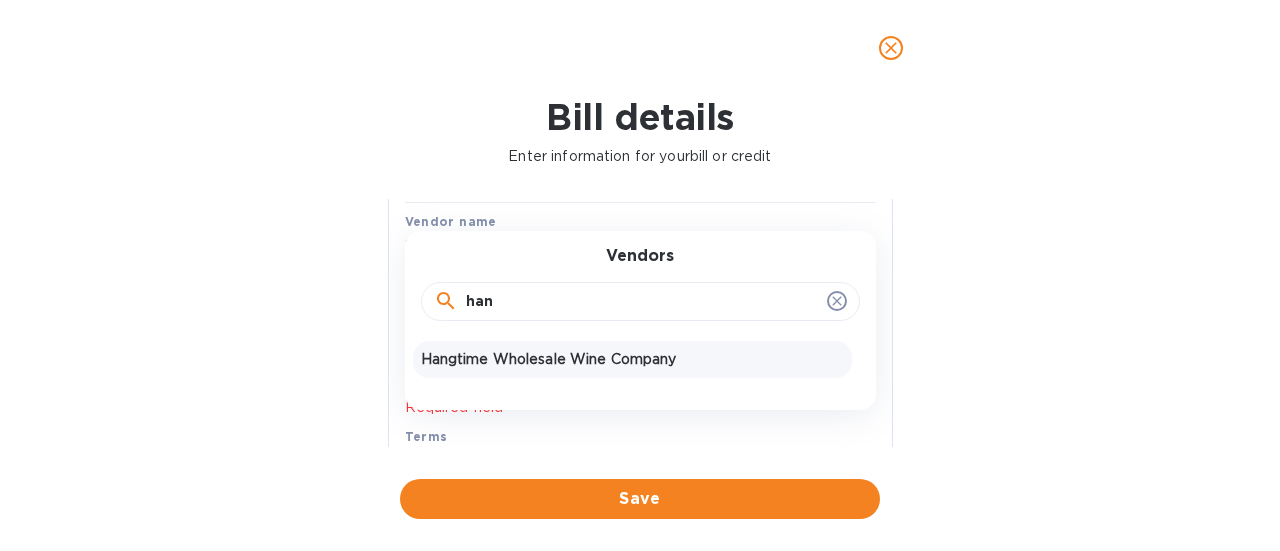 type on "han" 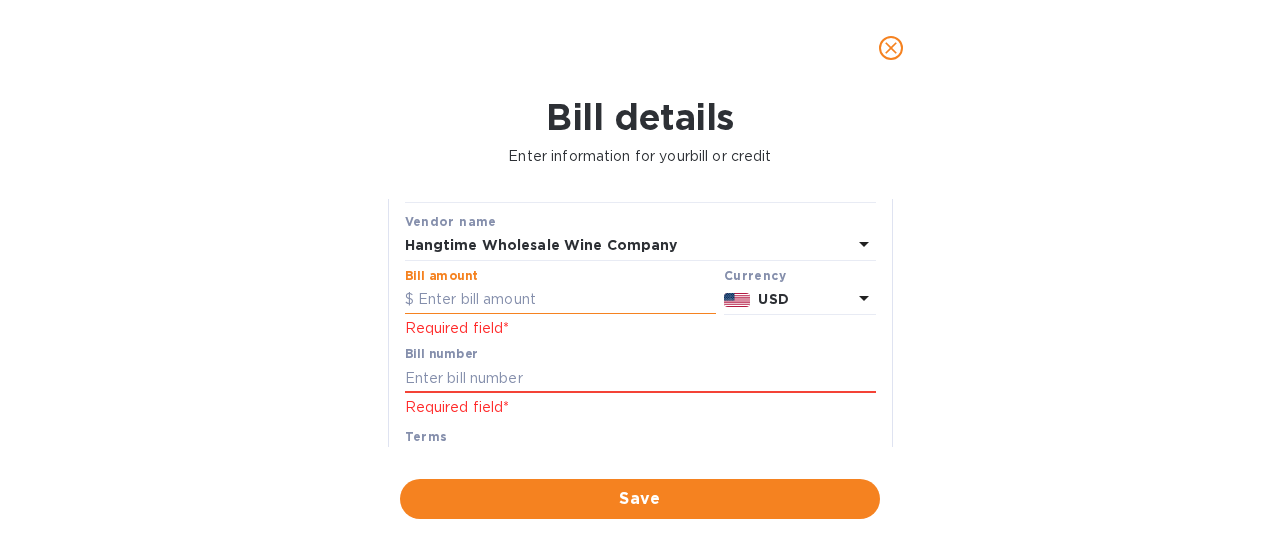 click at bounding box center [560, 300] 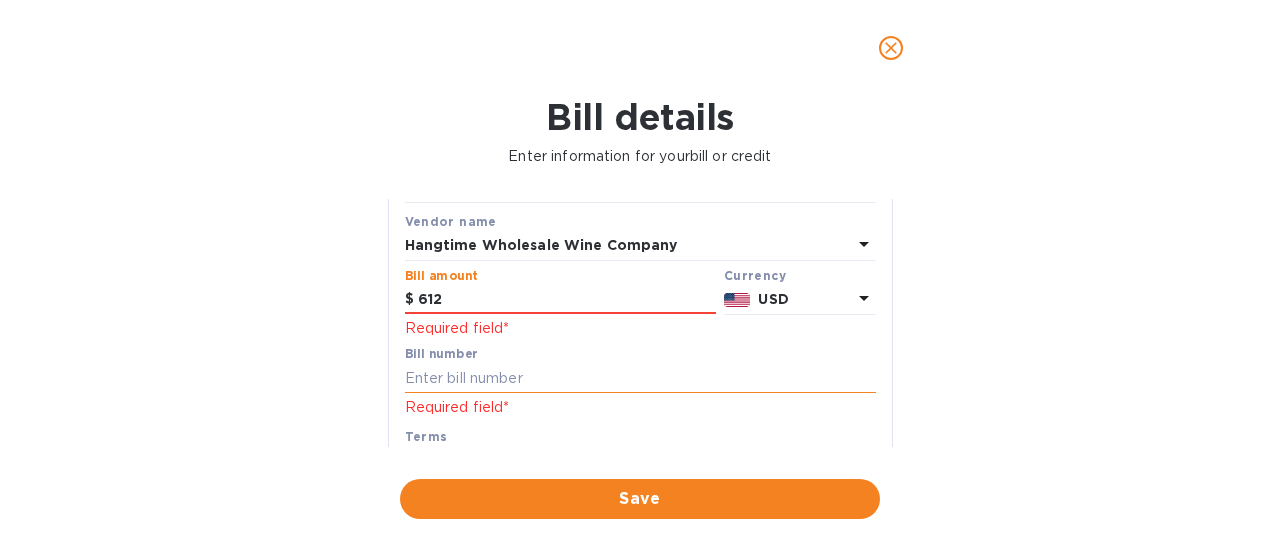 type on "612" 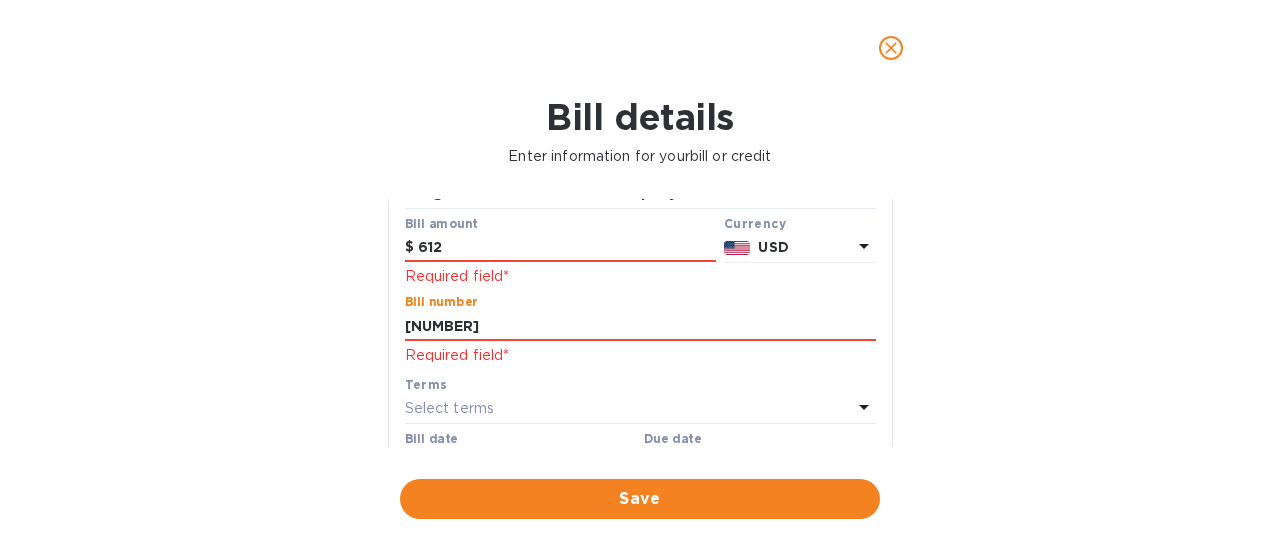 scroll, scrollTop: 200, scrollLeft: 0, axis: vertical 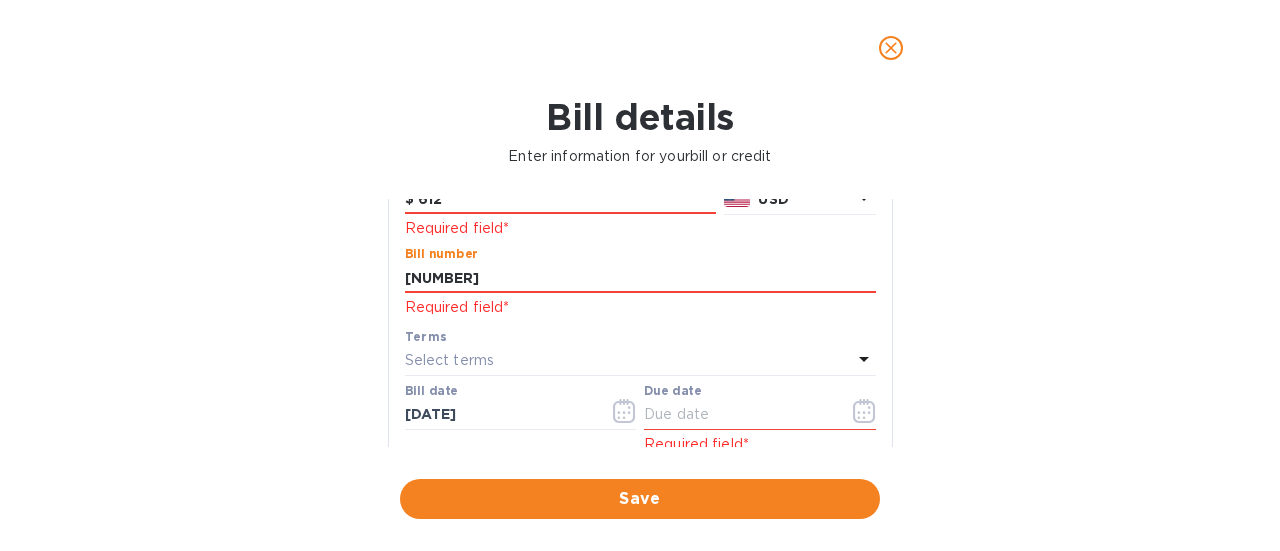 type on "[NUMBER]" 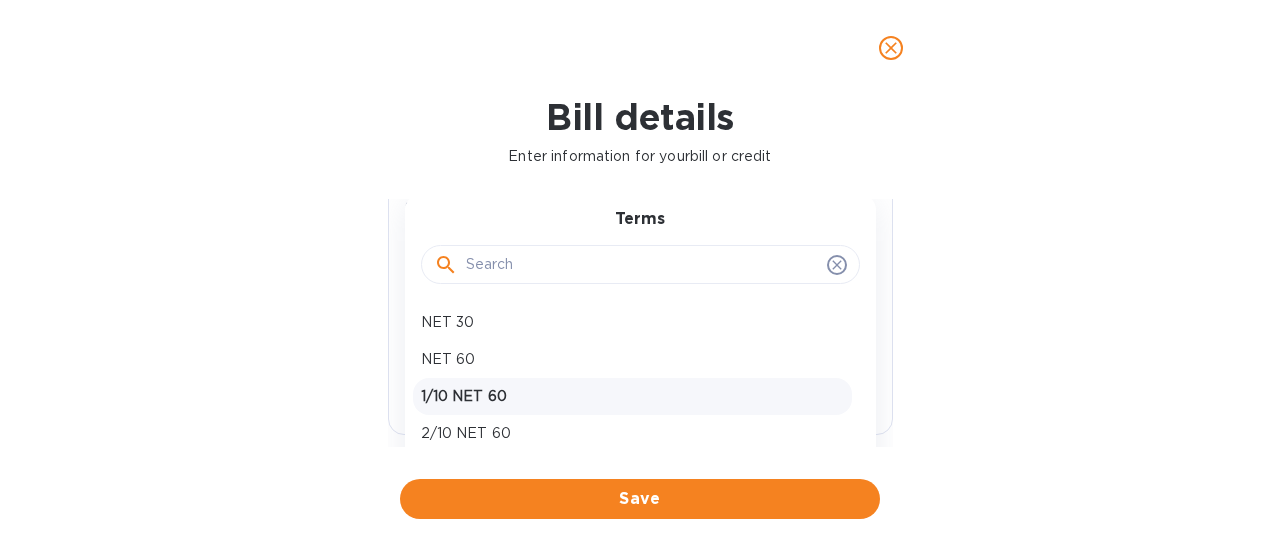 scroll, scrollTop: 400, scrollLeft: 0, axis: vertical 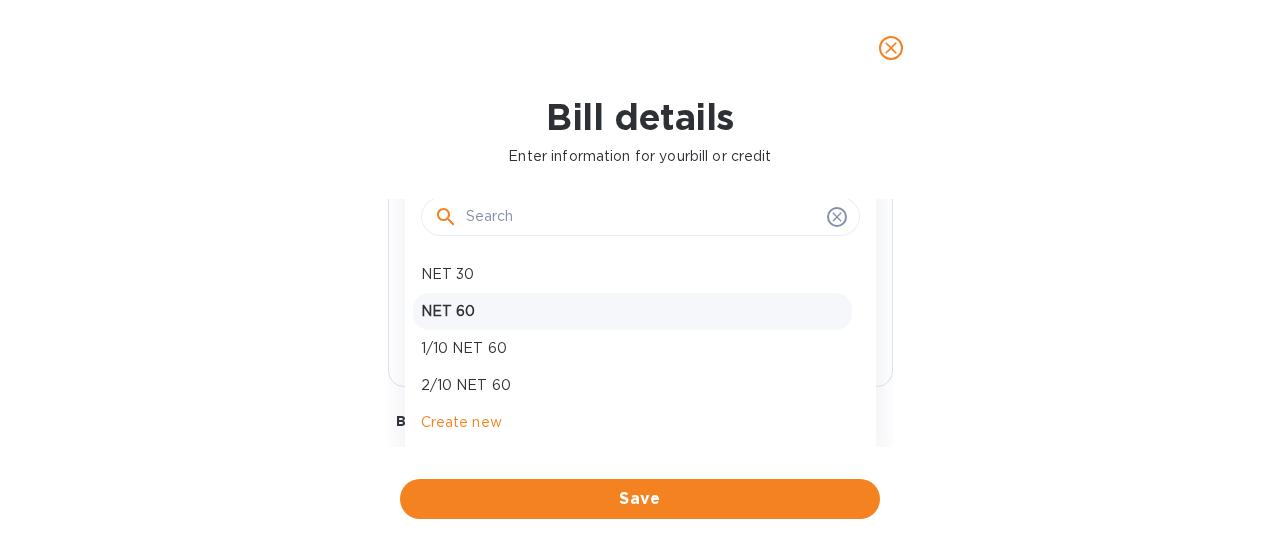 click on "NET 60" at bounding box center (632, 311) 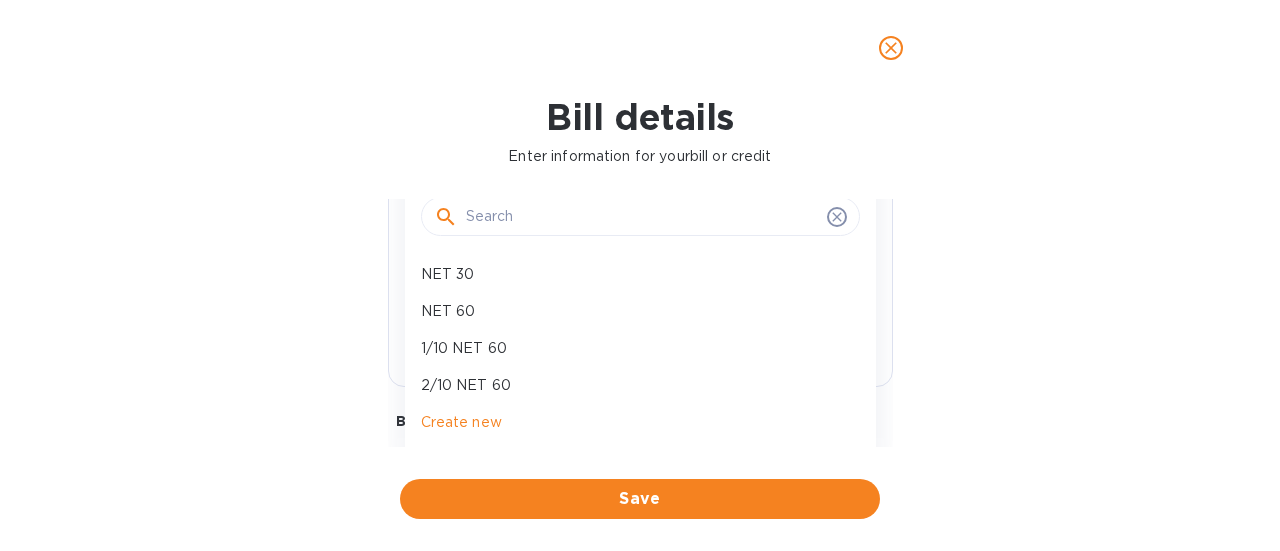 type on "10/02/2025" 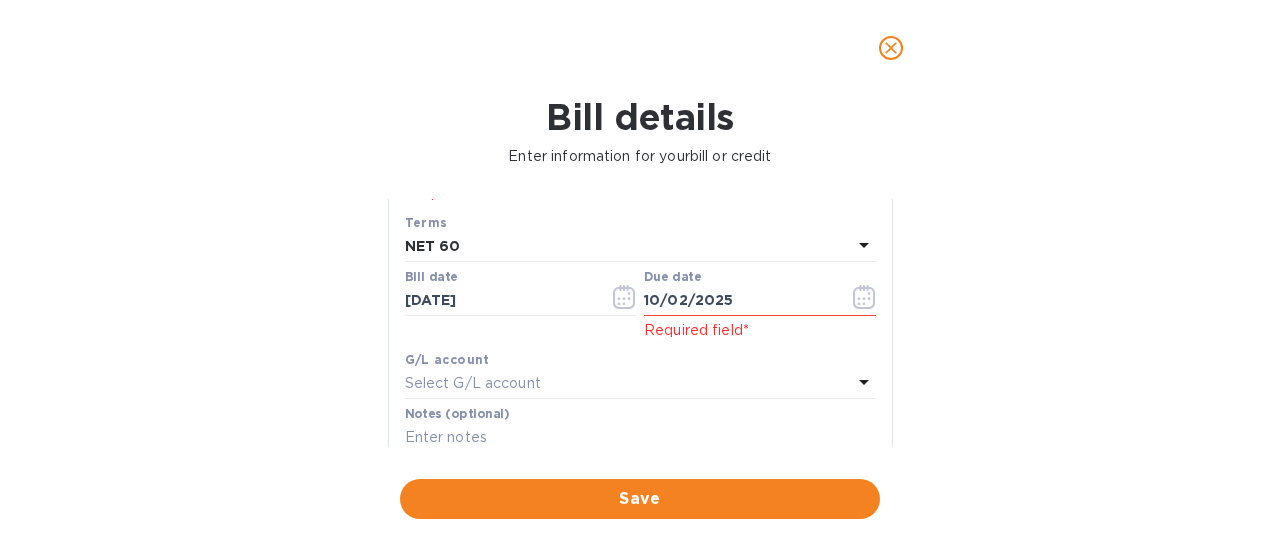 scroll, scrollTop: 300, scrollLeft: 0, axis: vertical 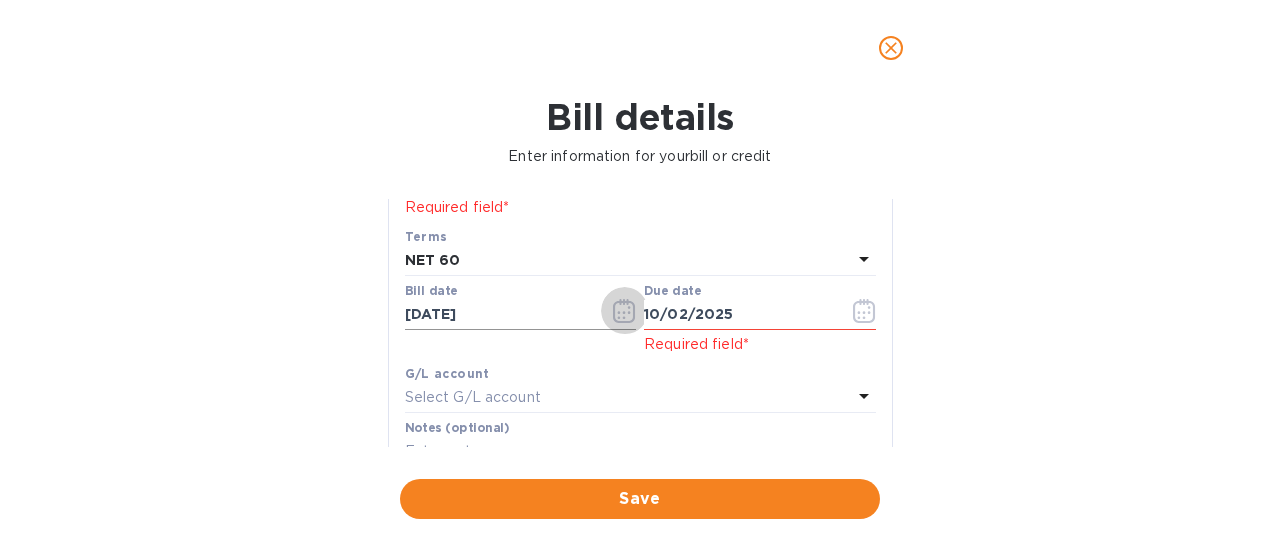 click 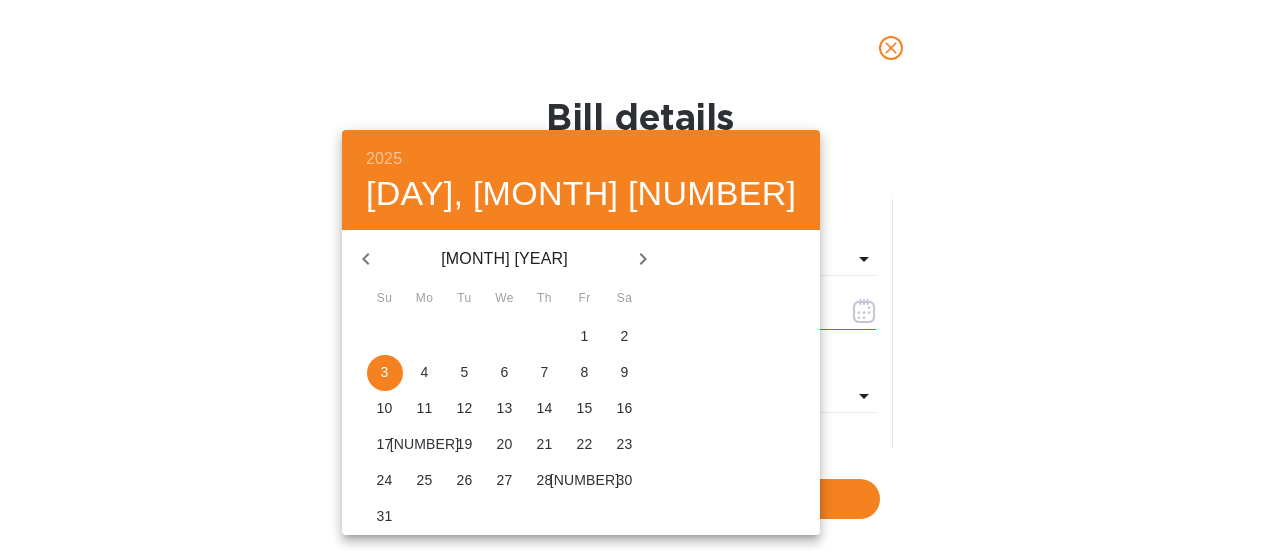 click 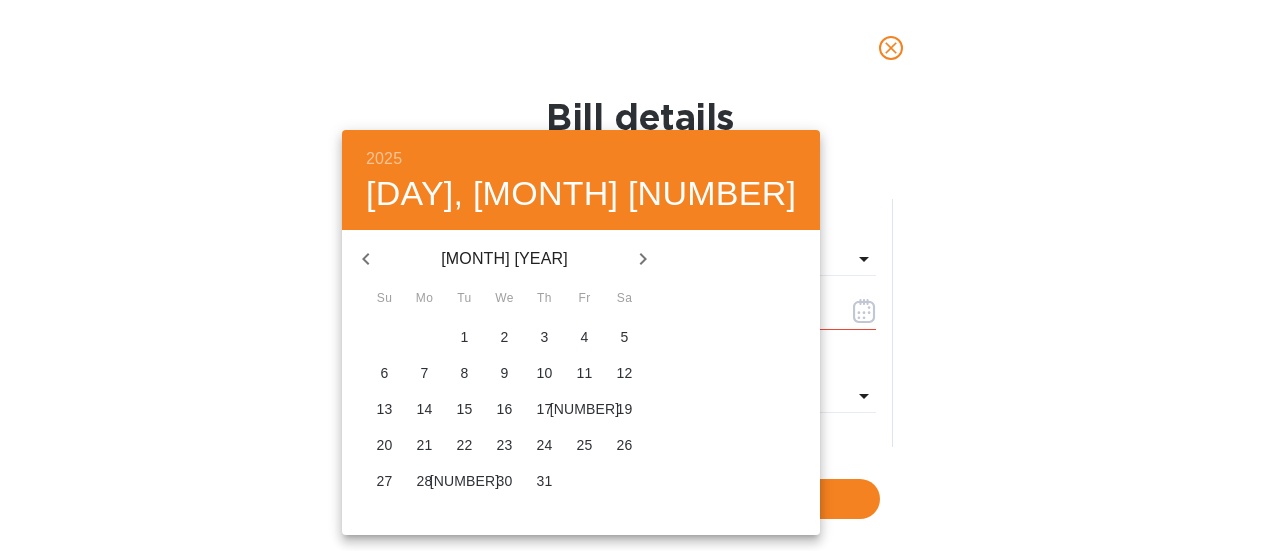 click 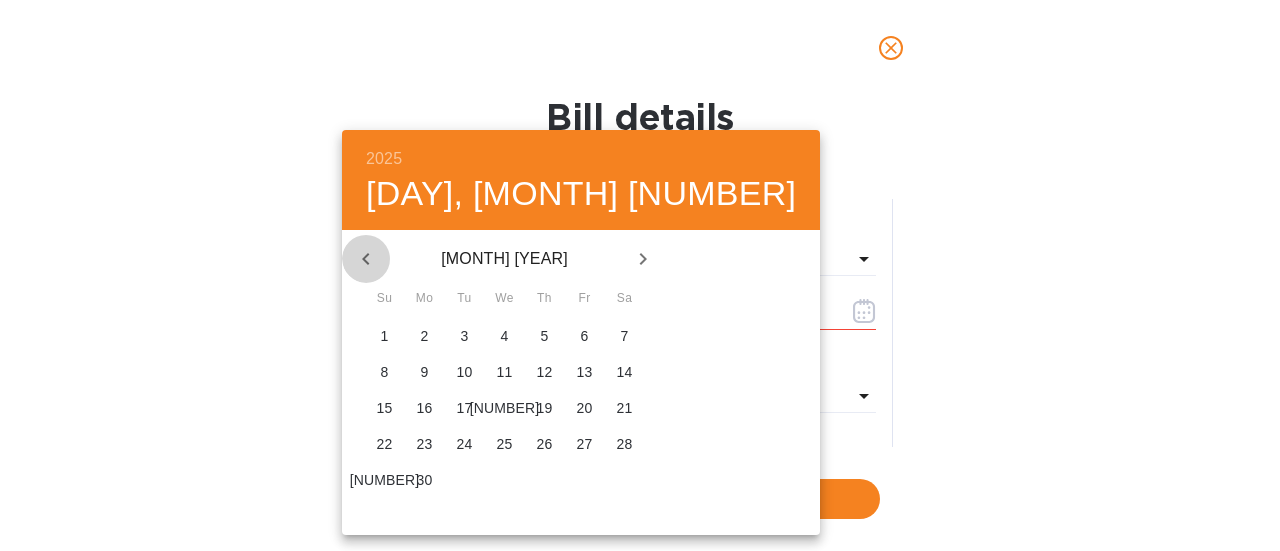 click 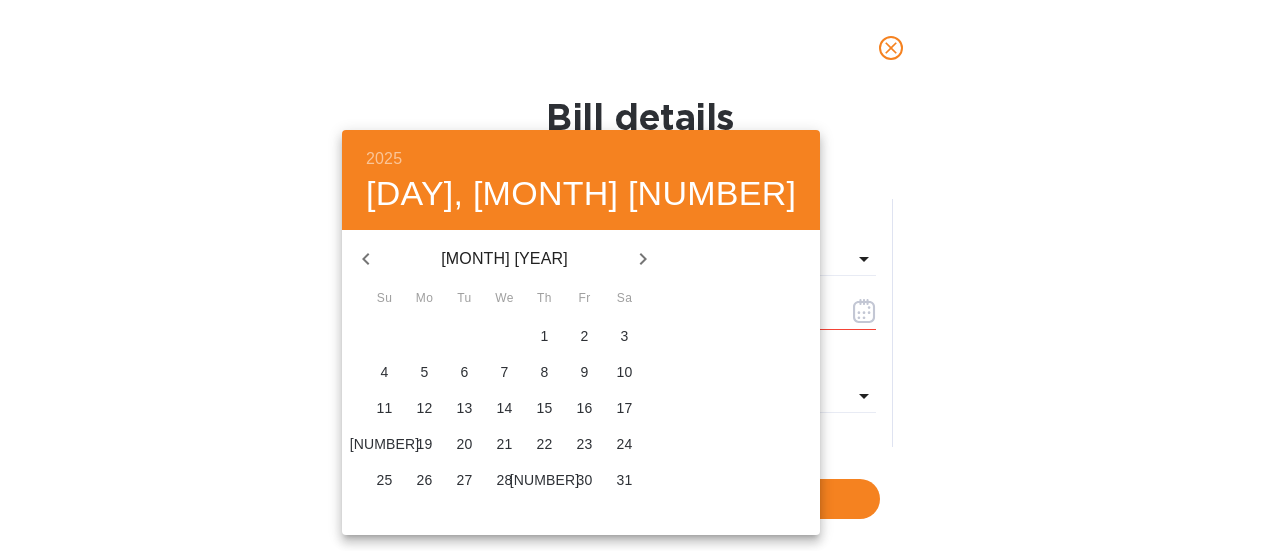 click on "30" at bounding box center (585, 480) 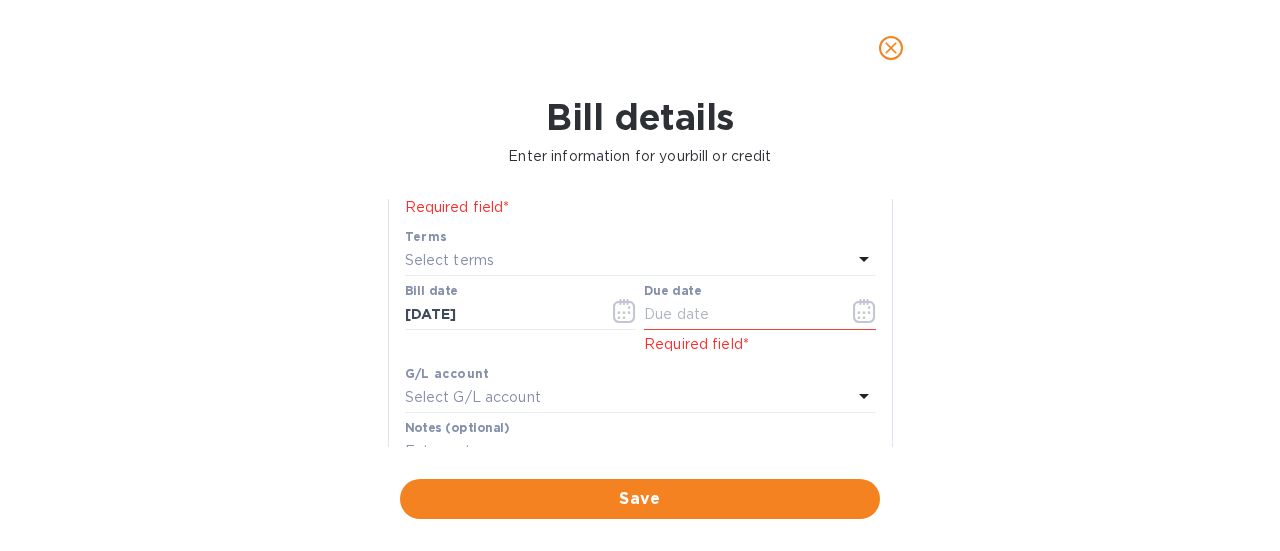 click on "Select terms" at bounding box center (450, 260) 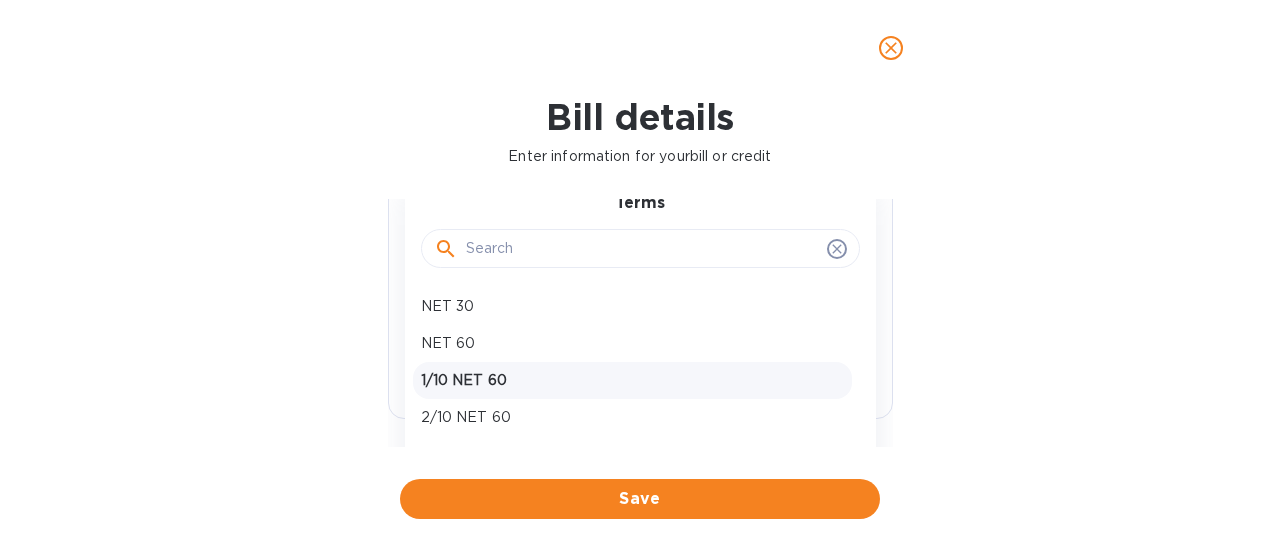 scroll, scrollTop: 400, scrollLeft: 0, axis: vertical 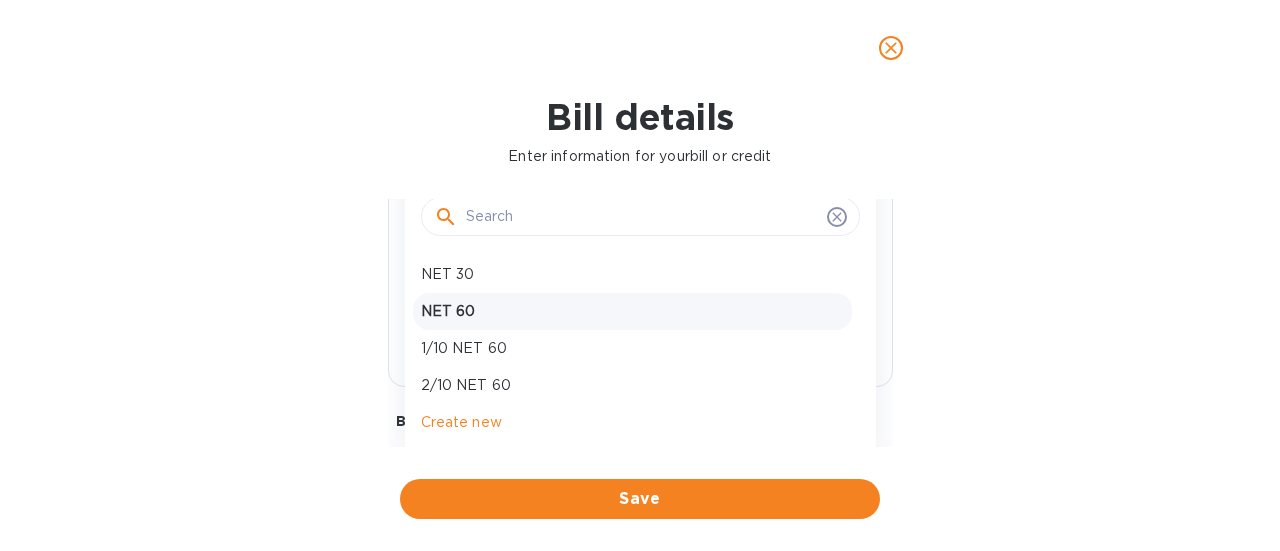 click on "NET 60" at bounding box center [632, 311] 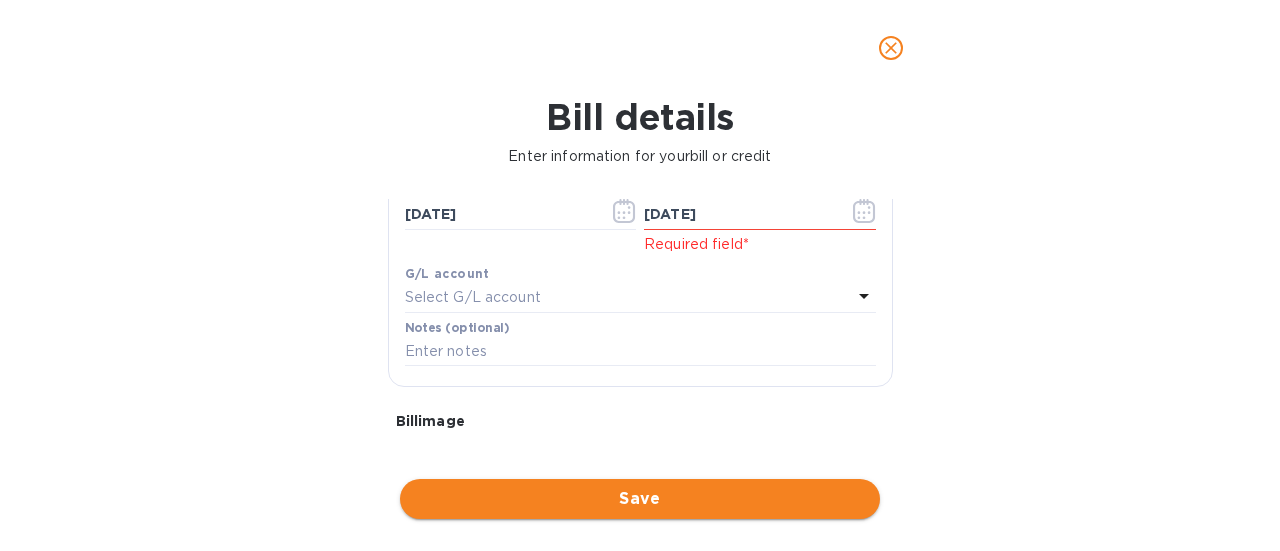 click on "Save" at bounding box center (640, 499) 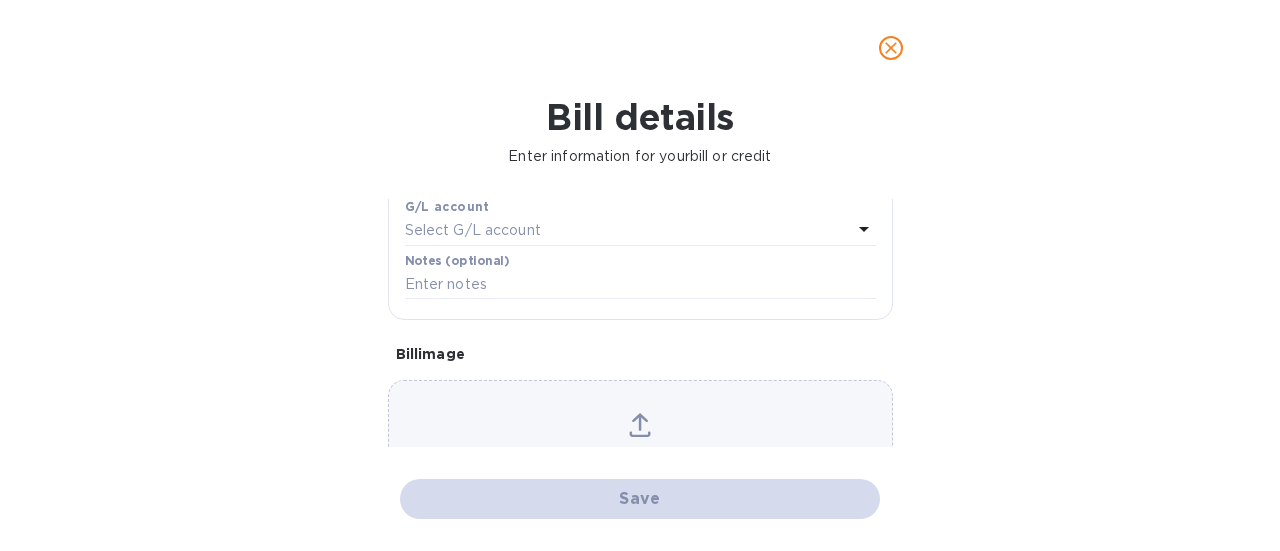 scroll, scrollTop: 354, scrollLeft: 0, axis: vertical 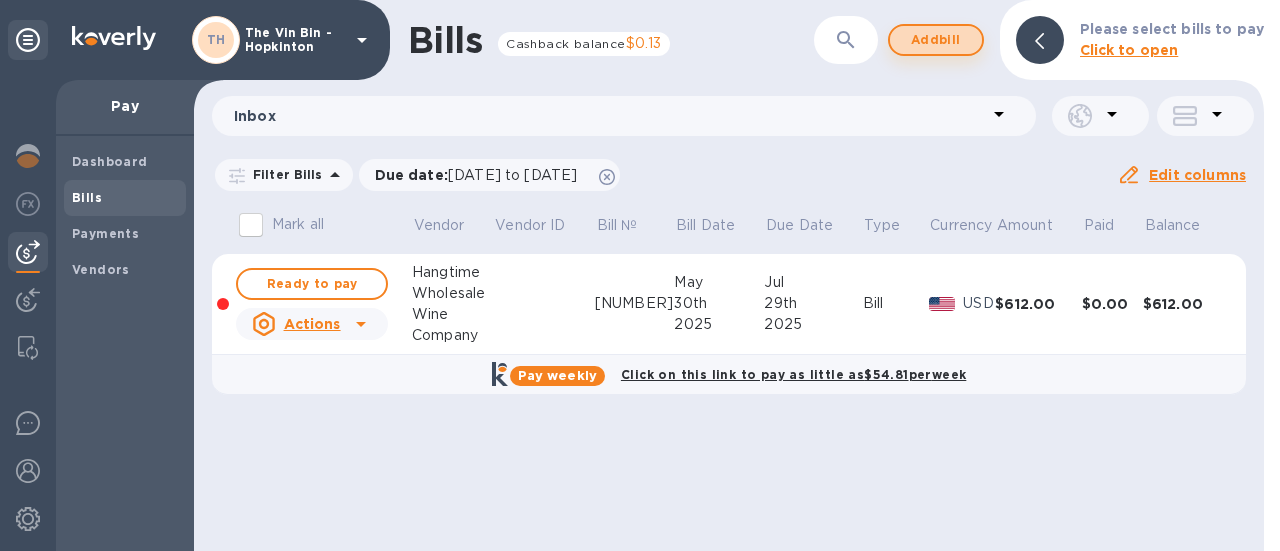 click on "Add   bill" at bounding box center (936, 40) 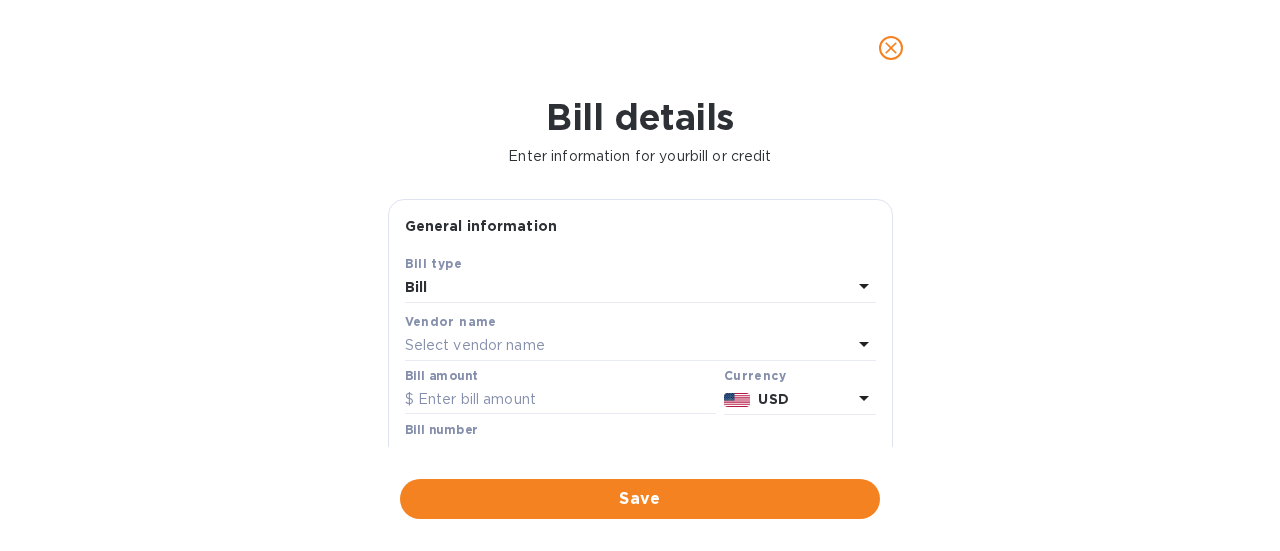 click on "Select vendor name" at bounding box center (475, 345) 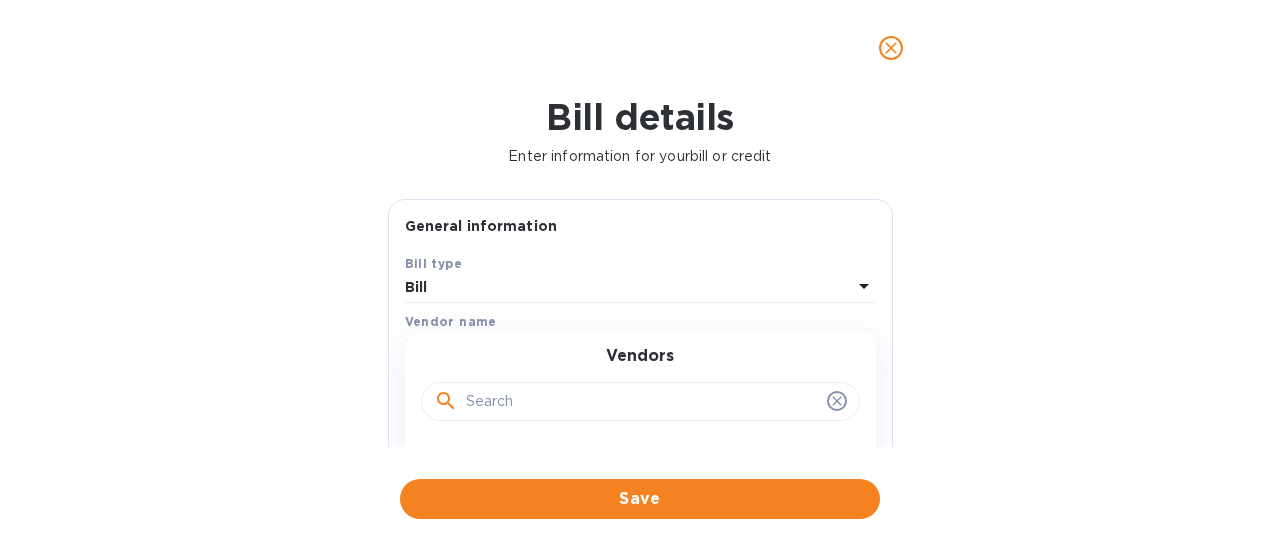 click at bounding box center (642, 402) 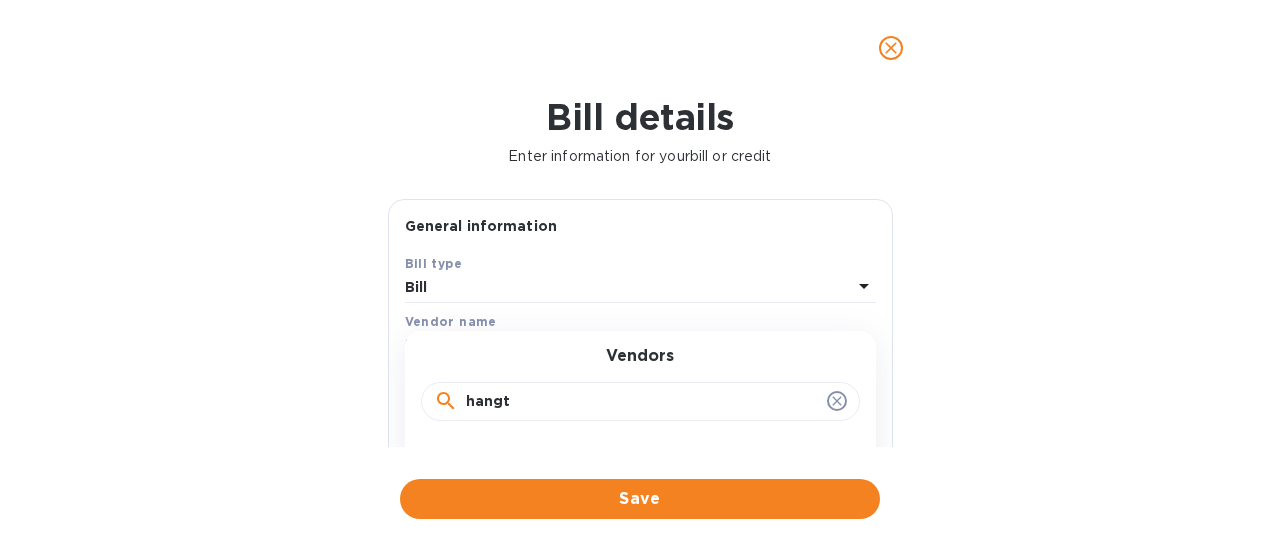 scroll, scrollTop: 100, scrollLeft: 0, axis: vertical 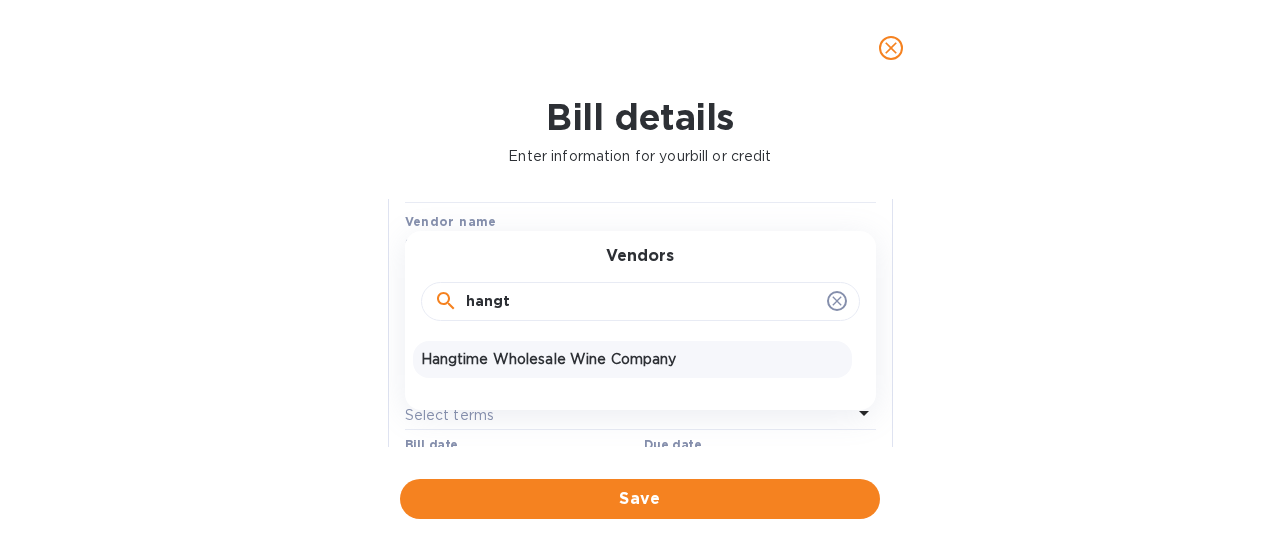 type on "hangt" 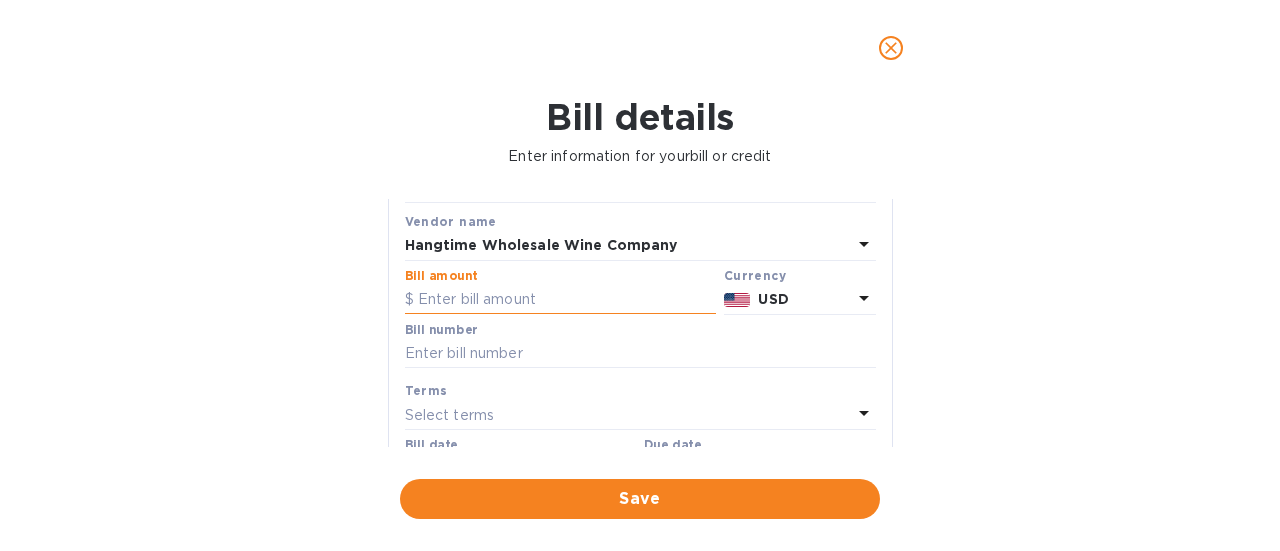 click at bounding box center (560, 300) 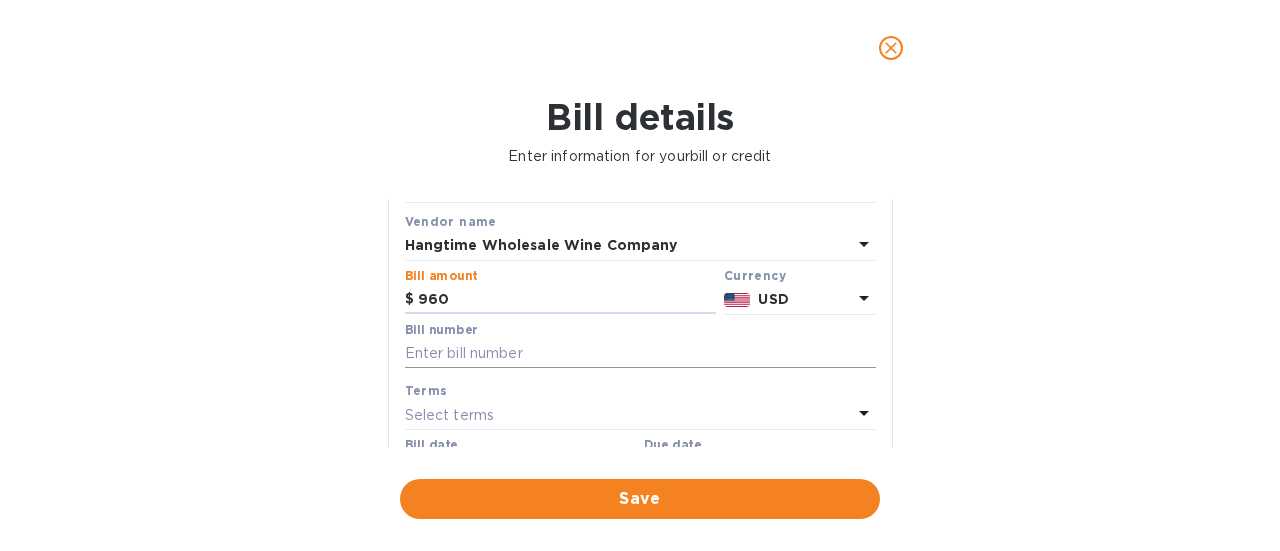 type on "960" 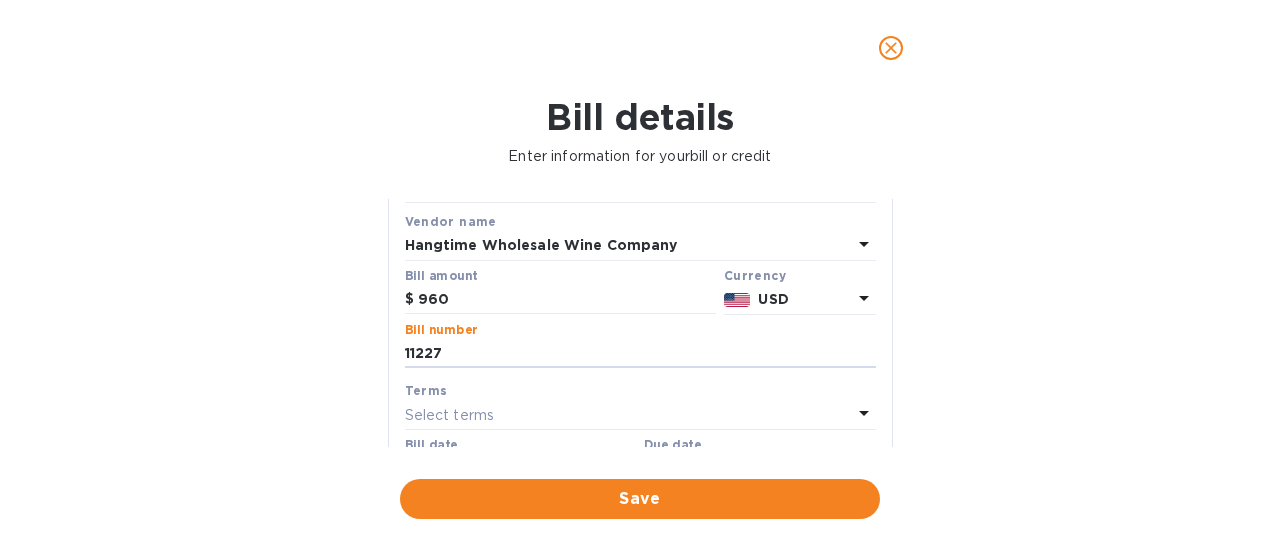 scroll, scrollTop: 200, scrollLeft: 0, axis: vertical 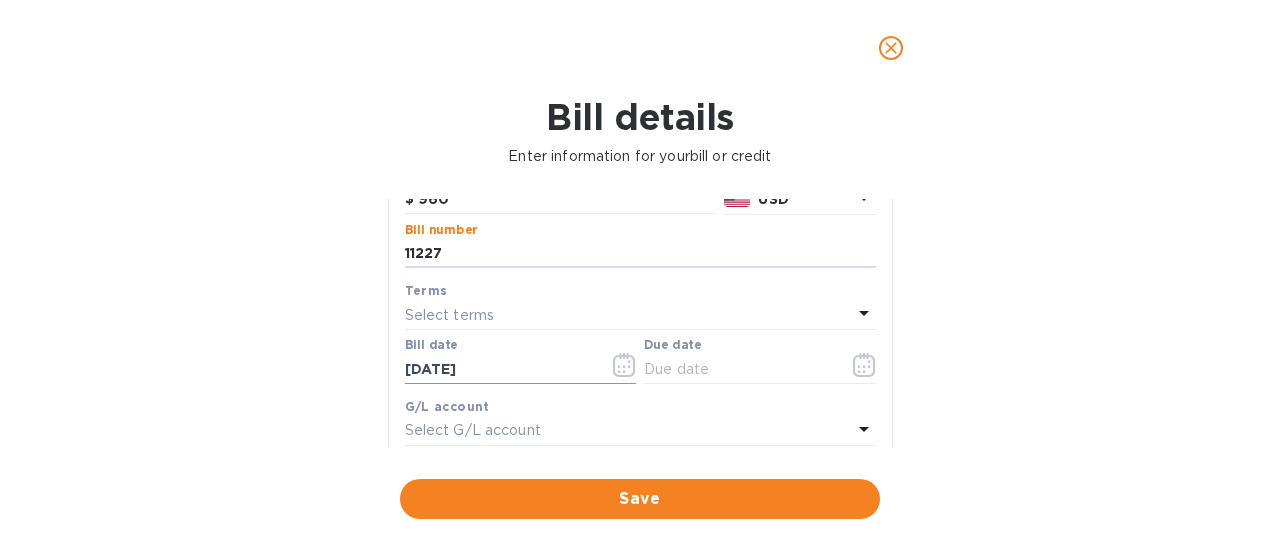 type on "11227" 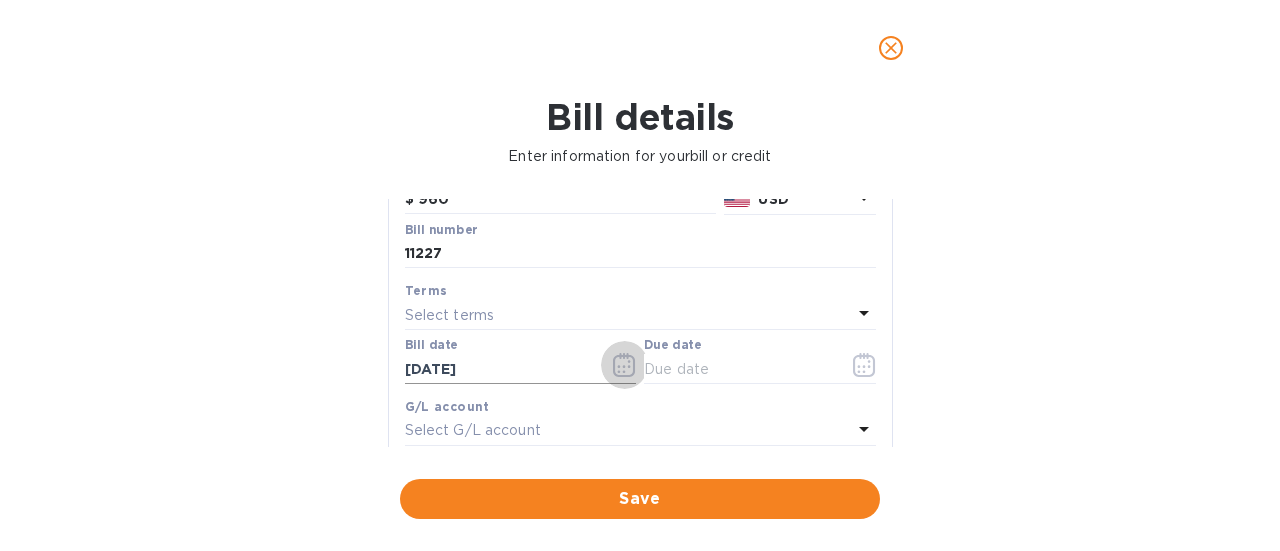 click 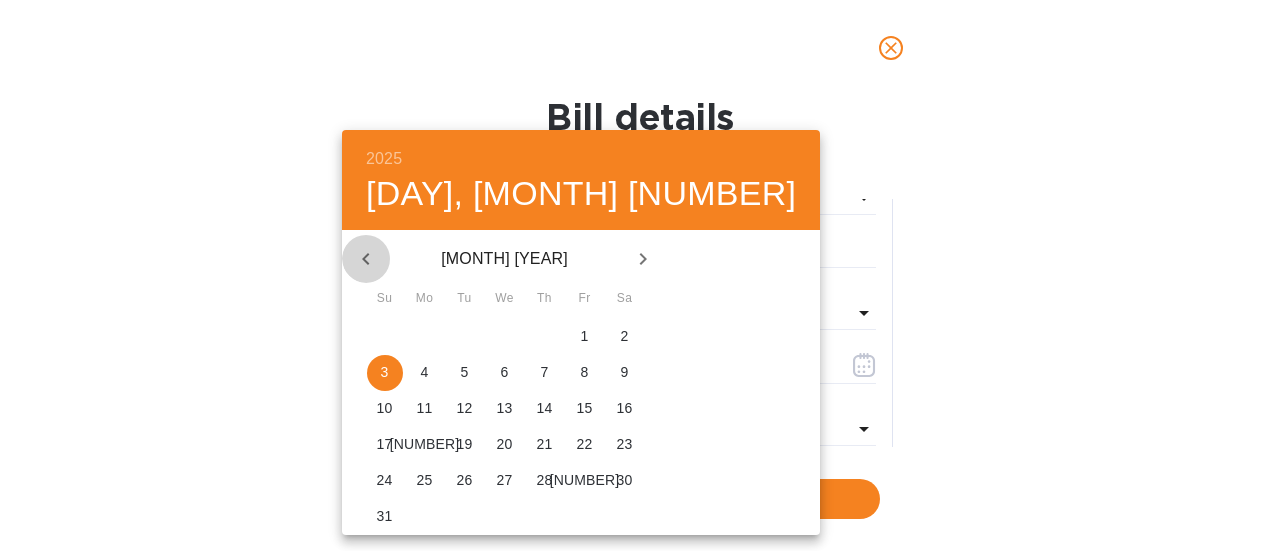 click 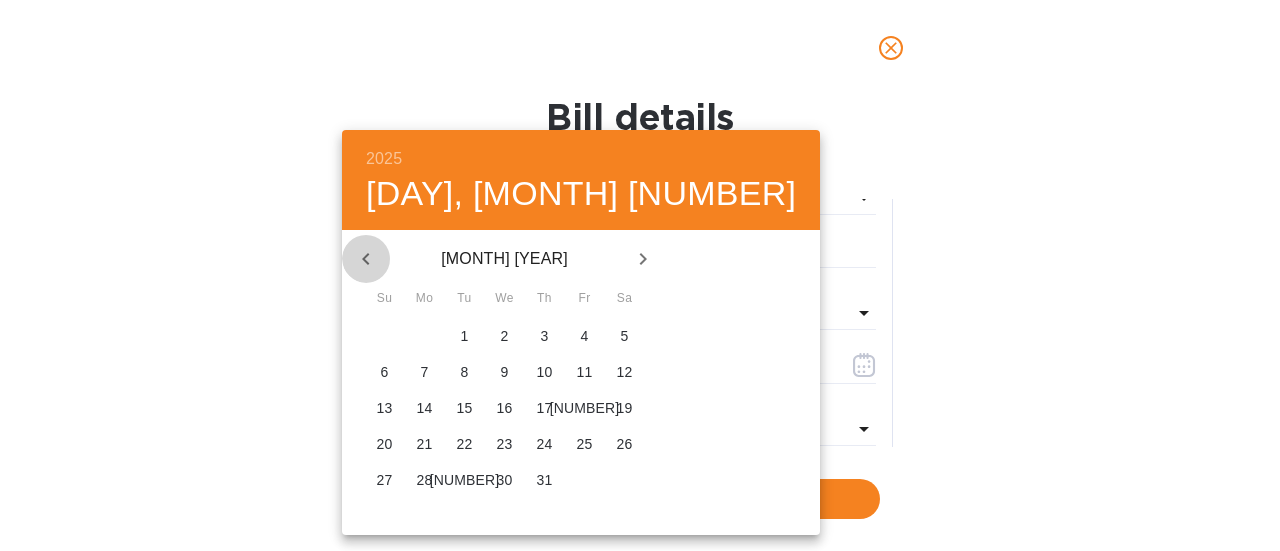 click 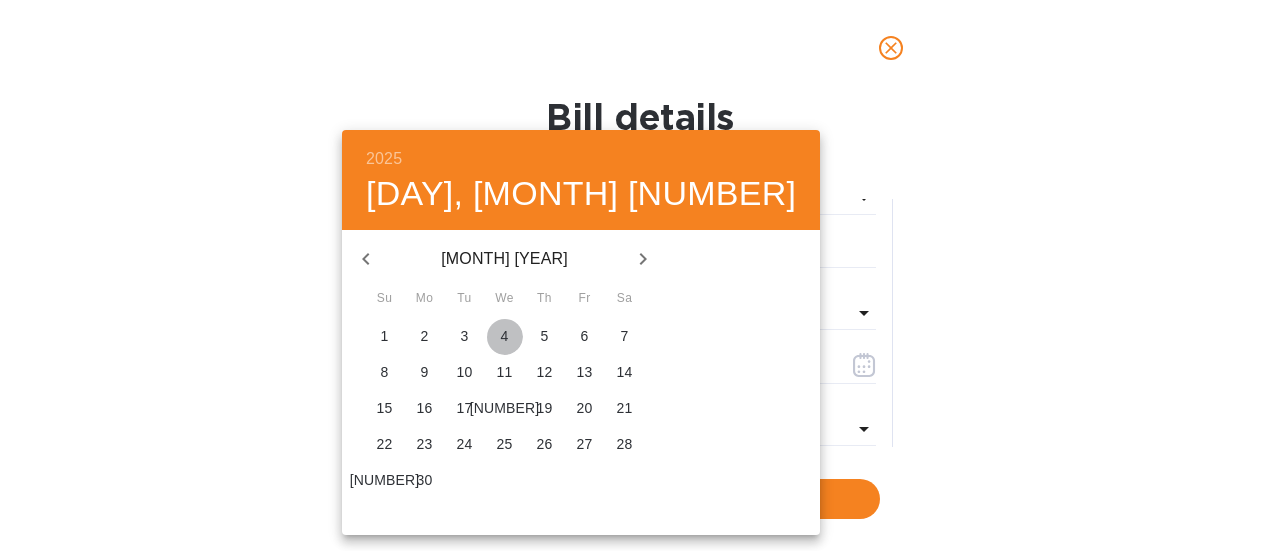 click on "4" at bounding box center (505, 336) 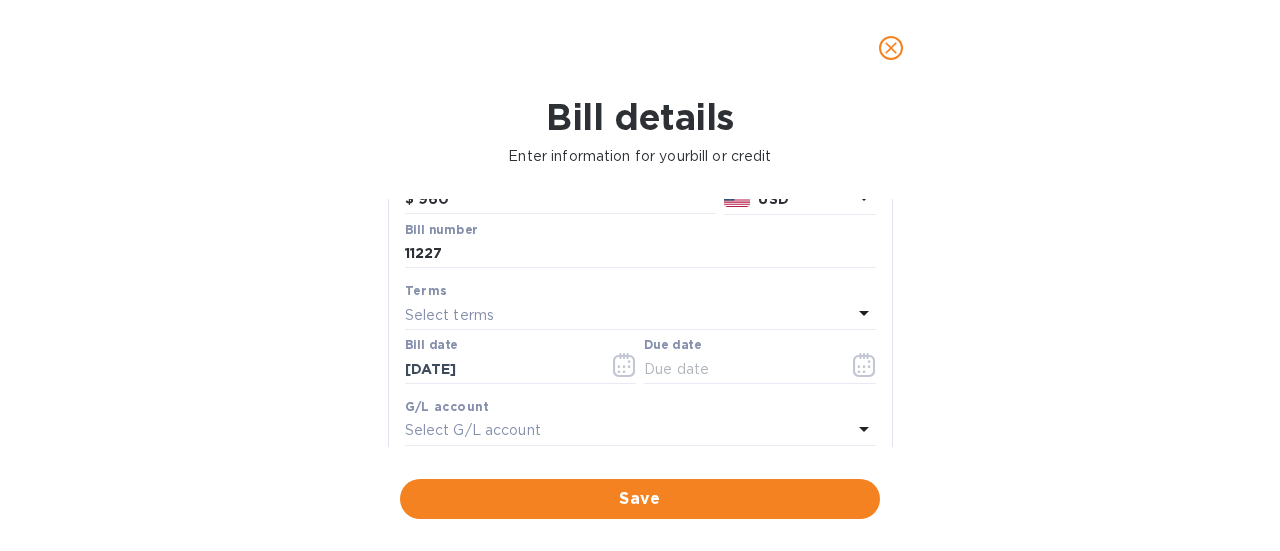 click on "Select terms" at bounding box center (628, 315) 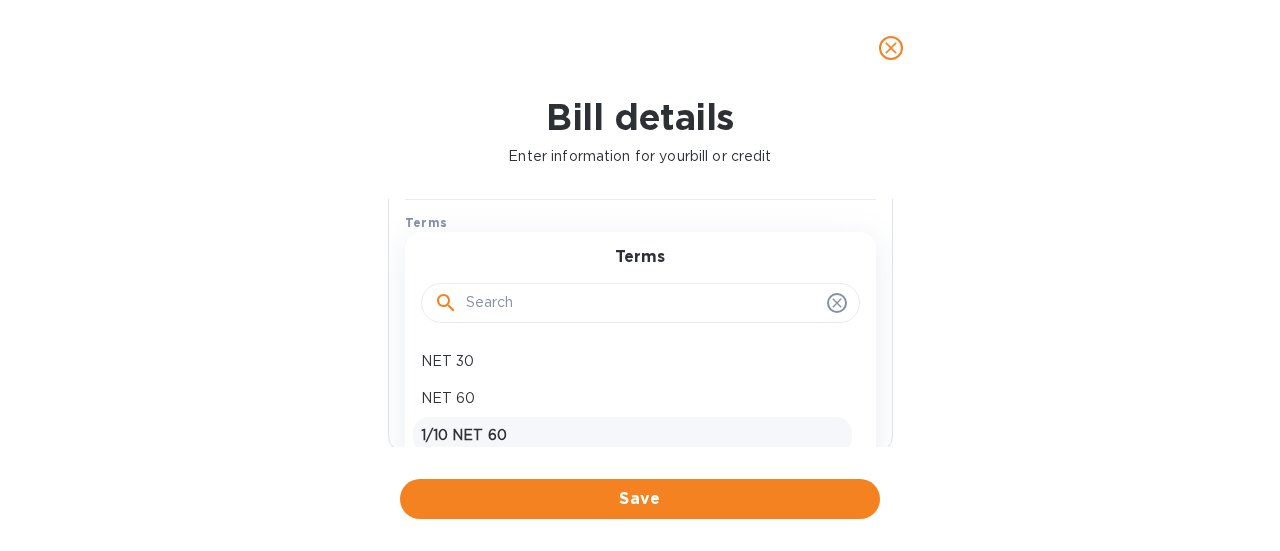 scroll, scrollTop: 300, scrollLeft: 0, axis: vertical 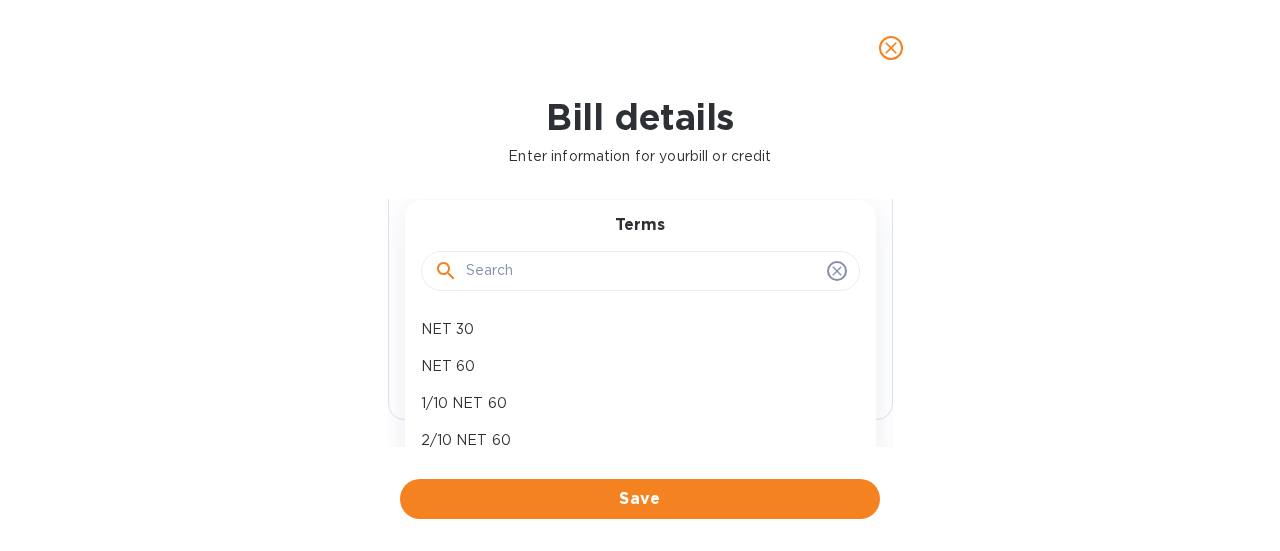 click on "NET 60" at bounding box center (632, 366) 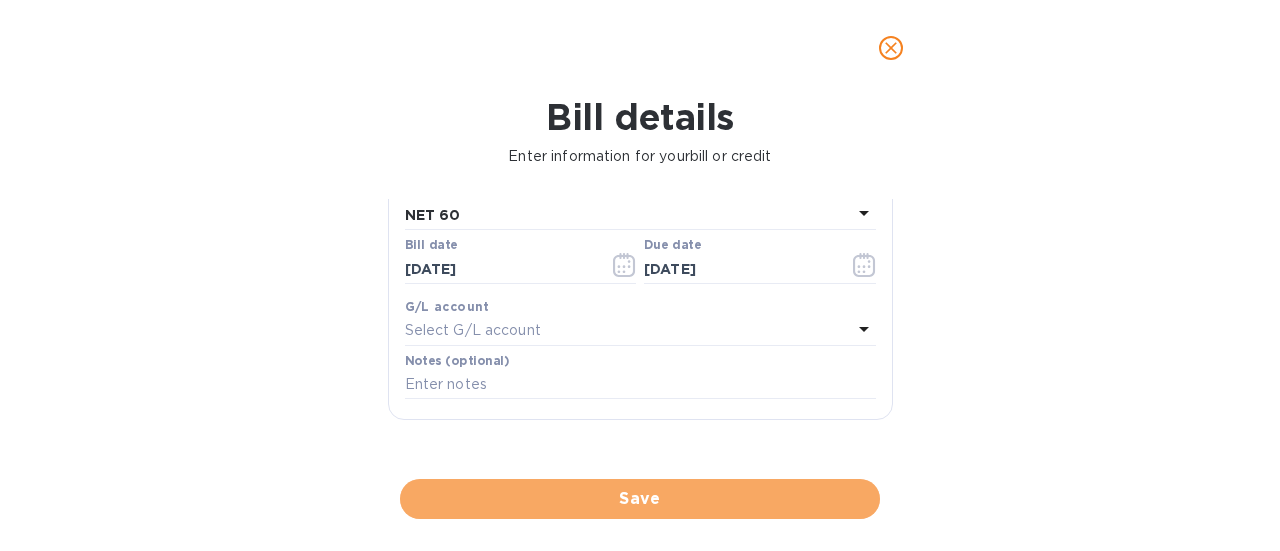 click on "Save" at bounding box center (640, 499) 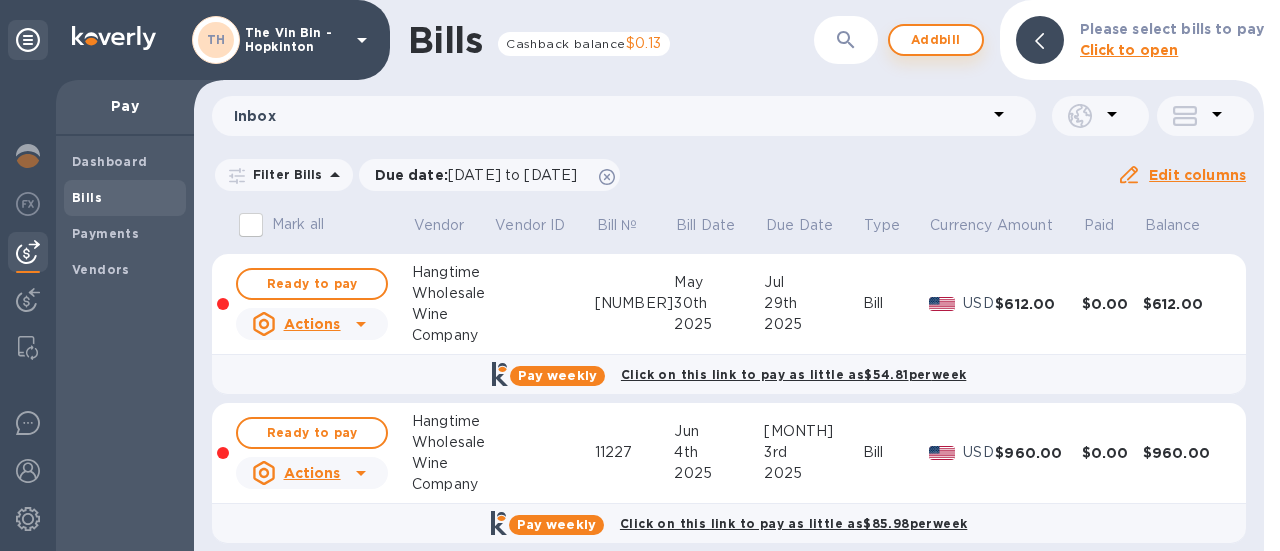 click on "Add   bill" at bounding box center [936, 40] 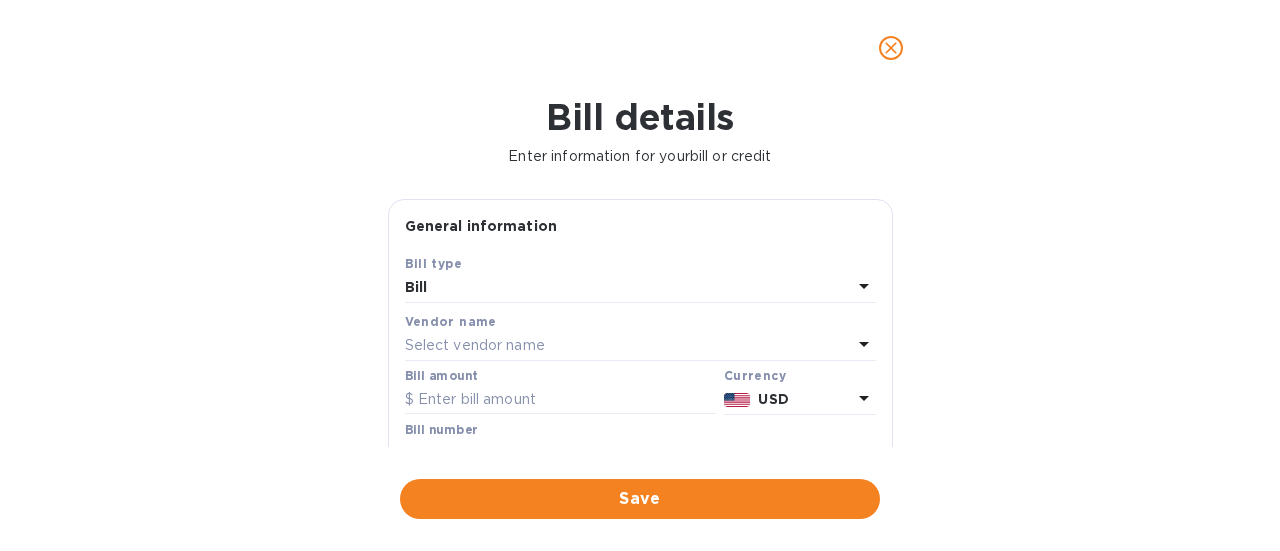 click on "Select vendor name" at bounding box center (475, 345) 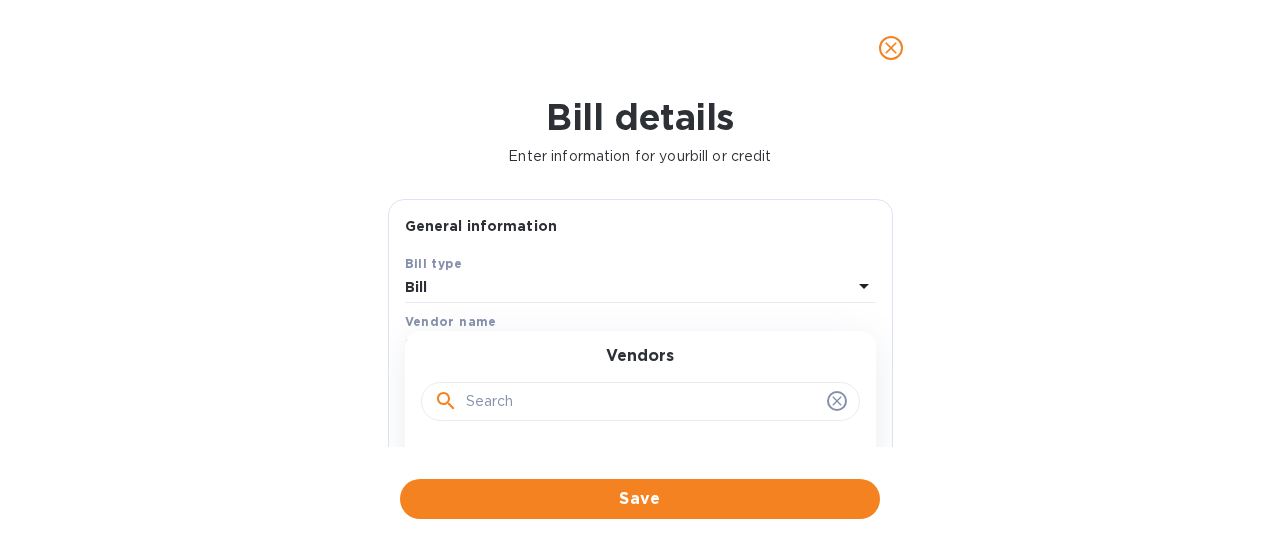 click at bounding box center [642, 402] 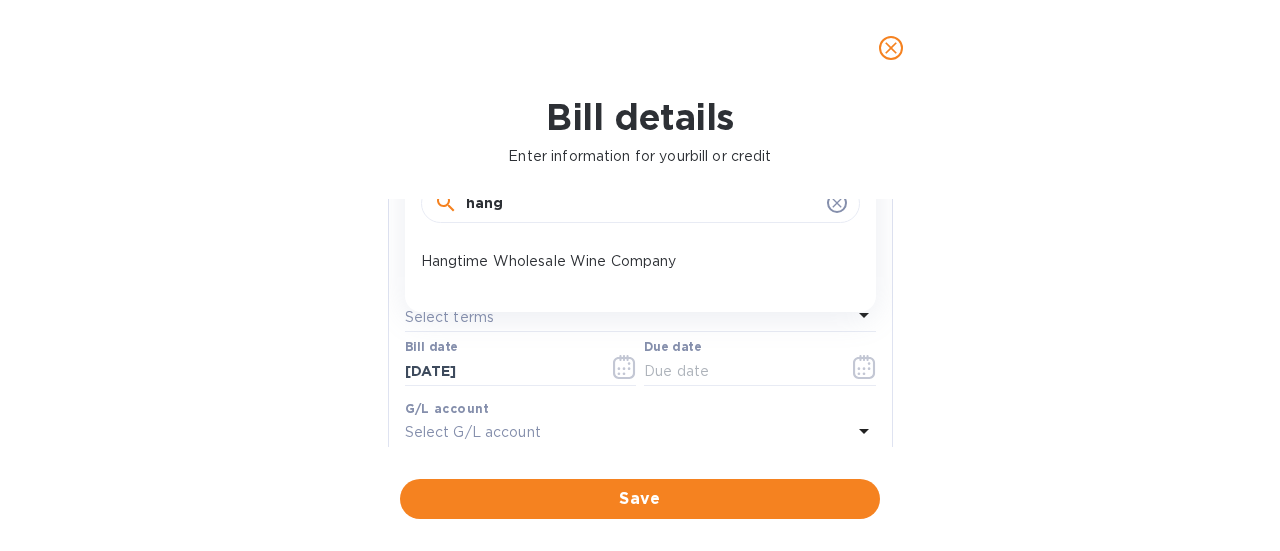 scroll, scrollTop: 200, scrollLeft: 0, axis: vertical 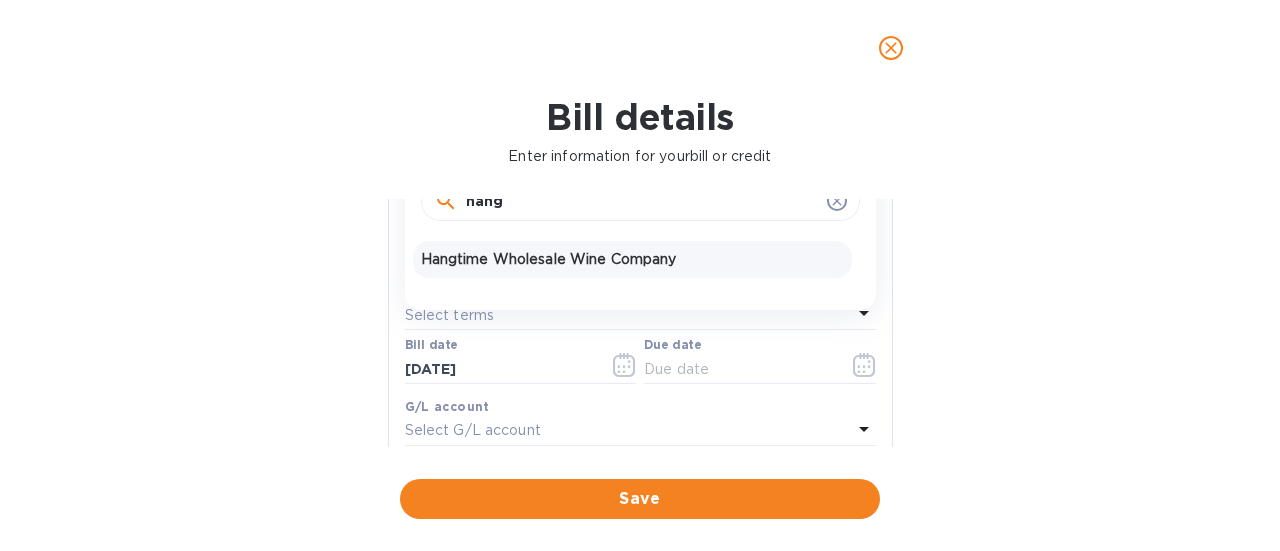 type on "hang" 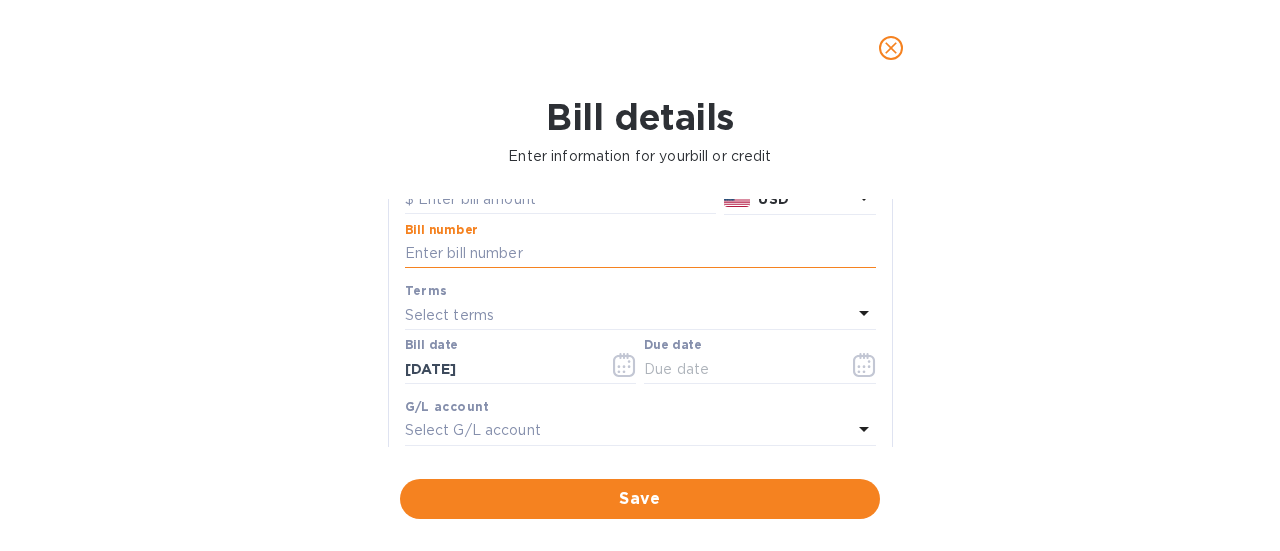 click at bounding box center (640, 254) 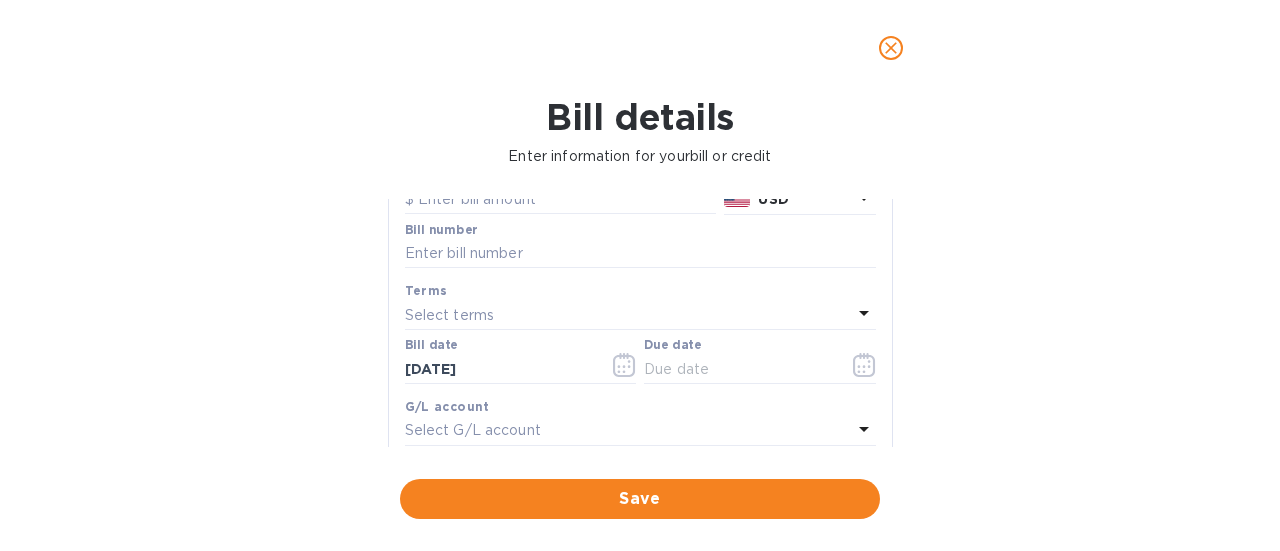 drag, startPoint x: 64, startPoint y: 525, endPoint x: 146, endPoint y: 489, distance: 89.55445 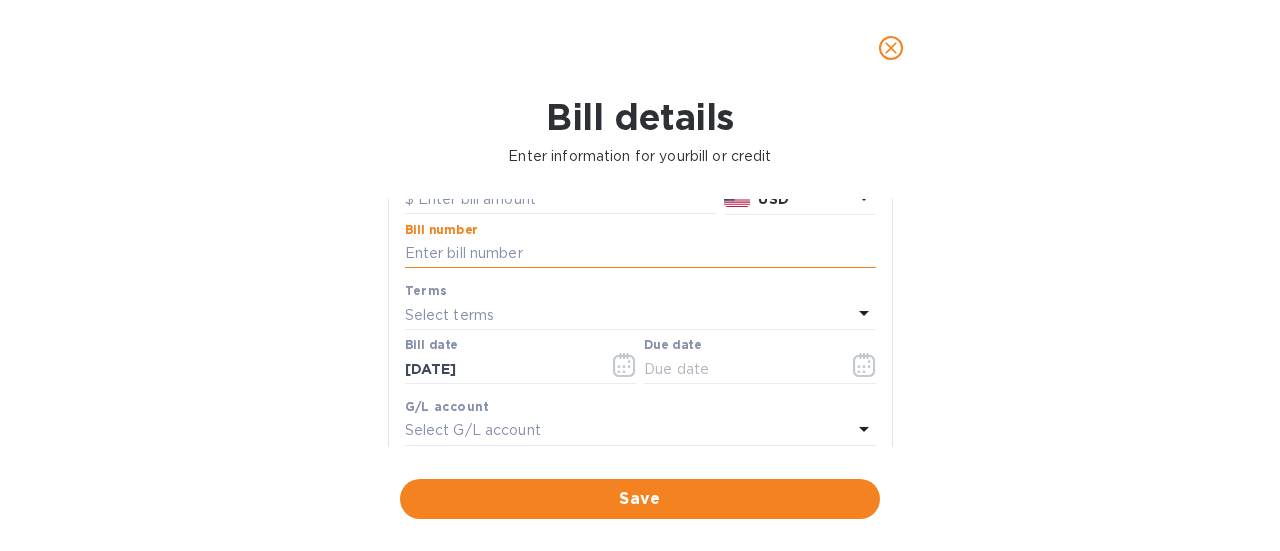 click at bounding box center (640, 254) 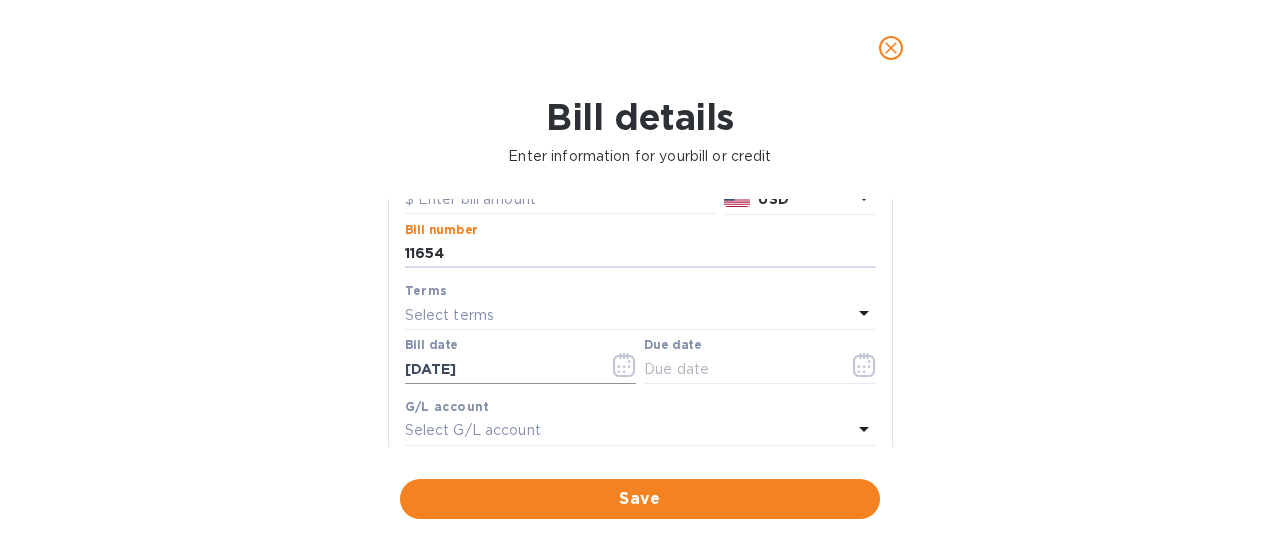 type on "11654" 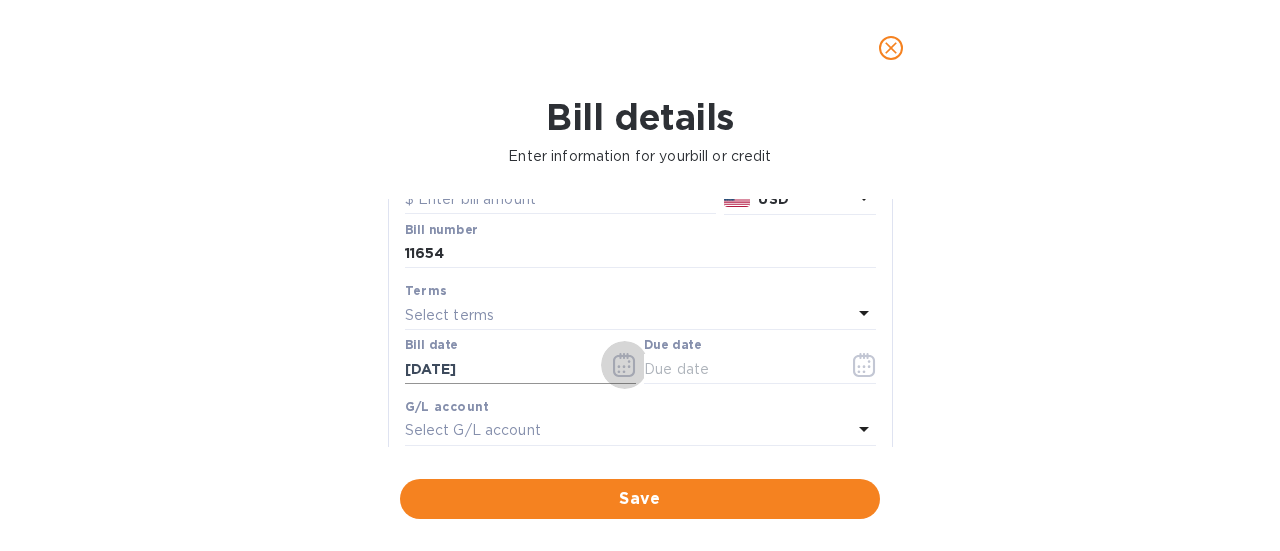 click 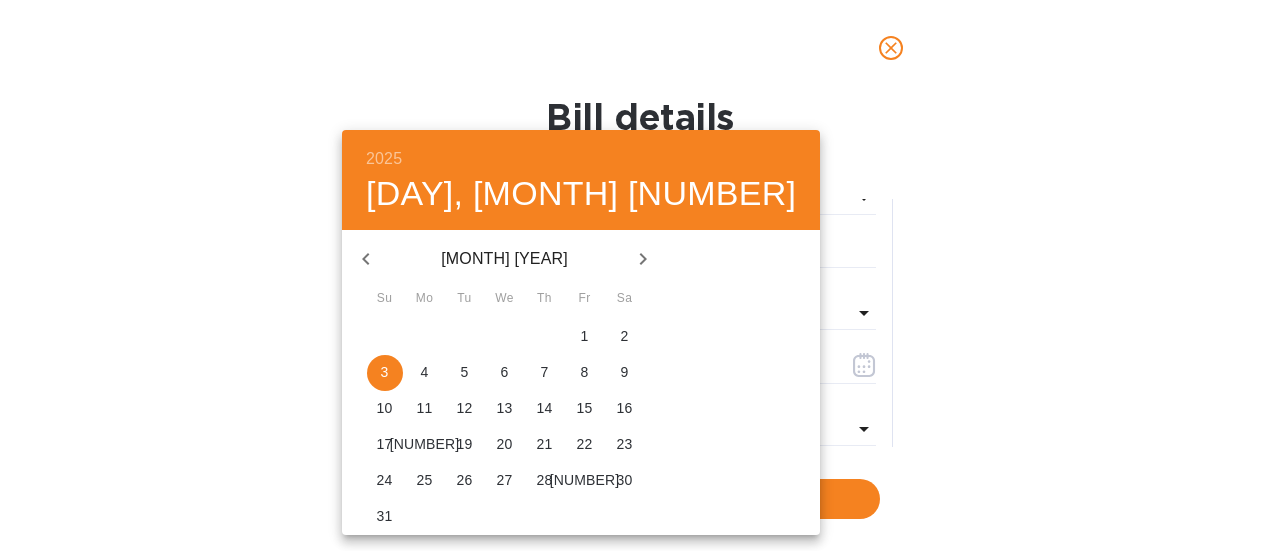 click 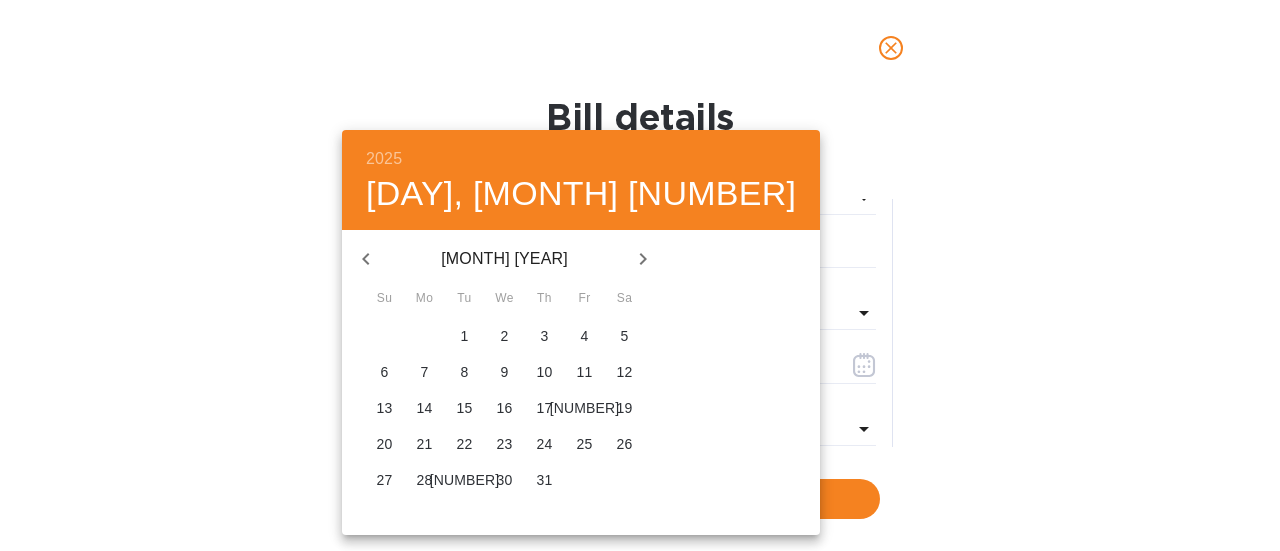 click 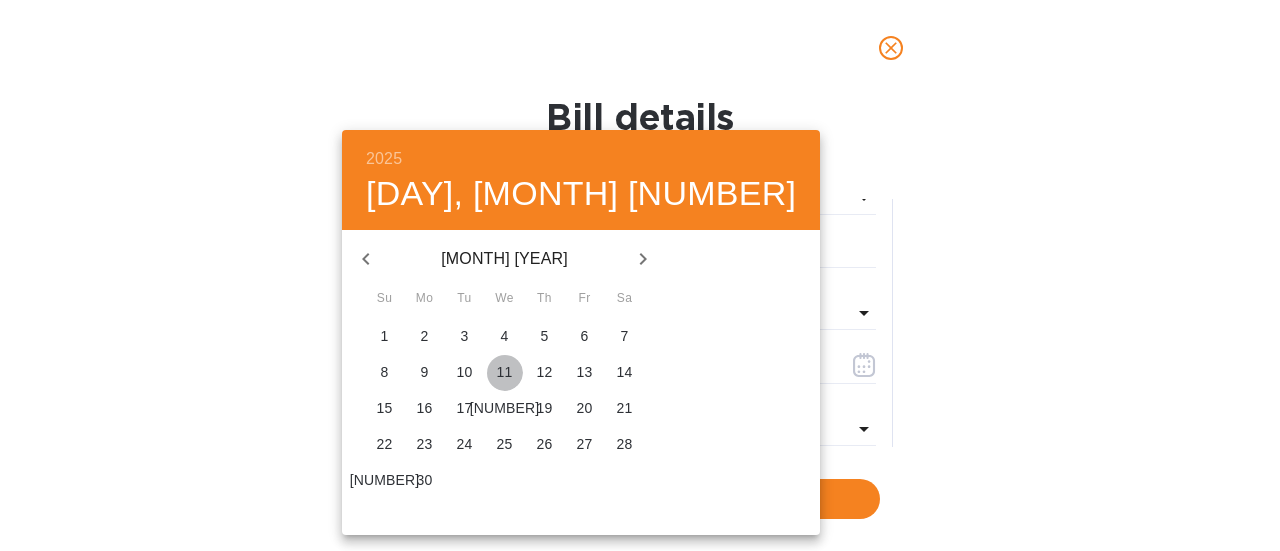 click on "11" at bounding box center [505, 372] 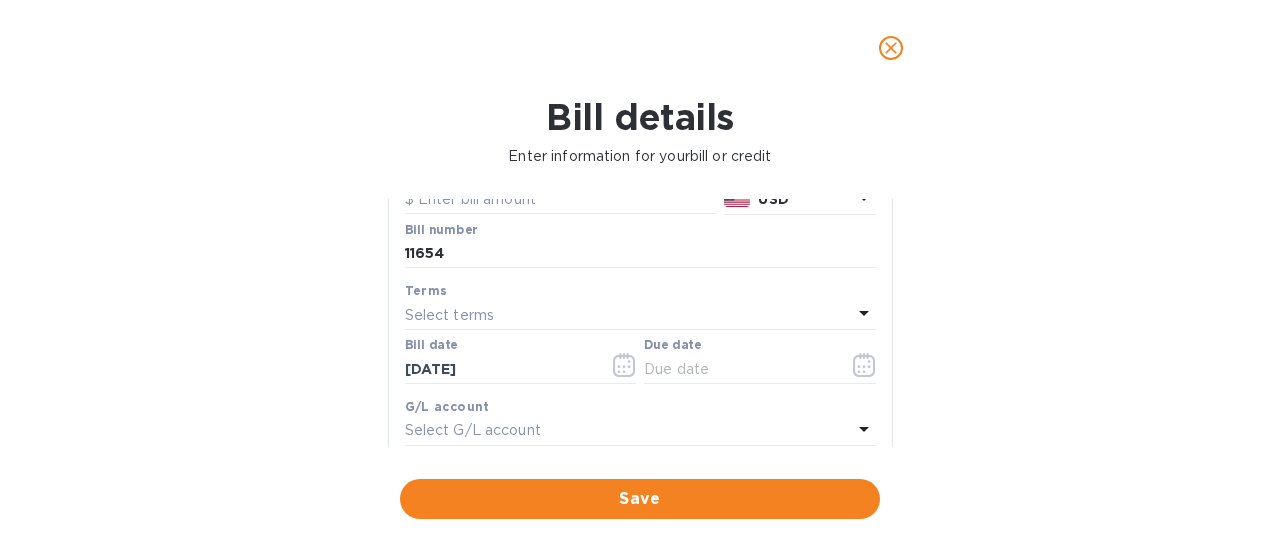 click on "Select terms" at bounding box center [628, 315] 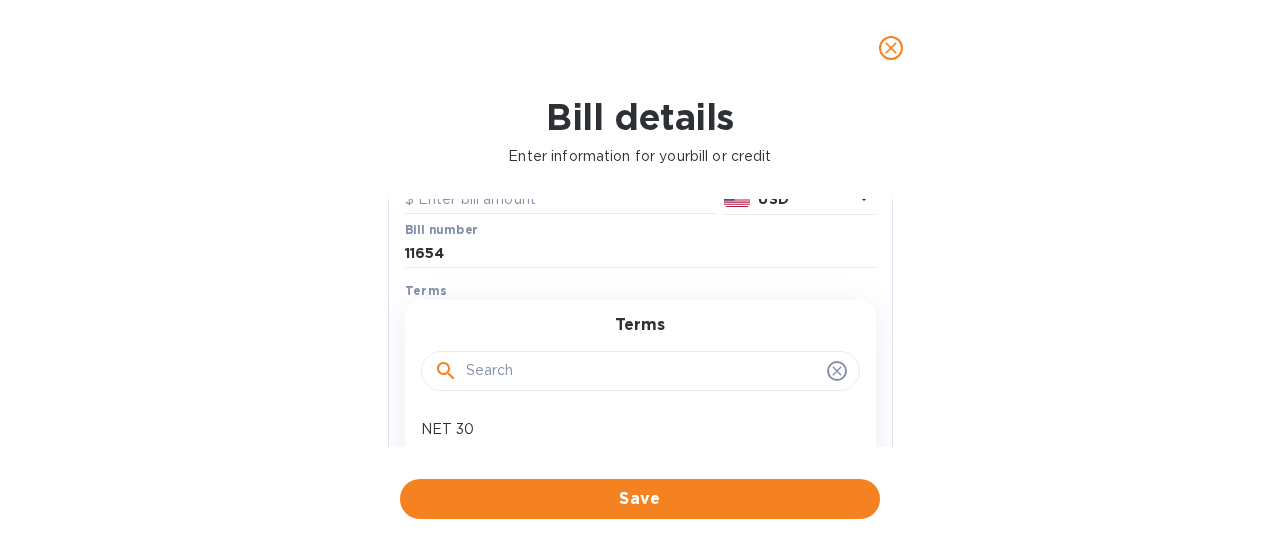 scroll, scrollTop: 300, scrollLeft: 0, axis: vertical 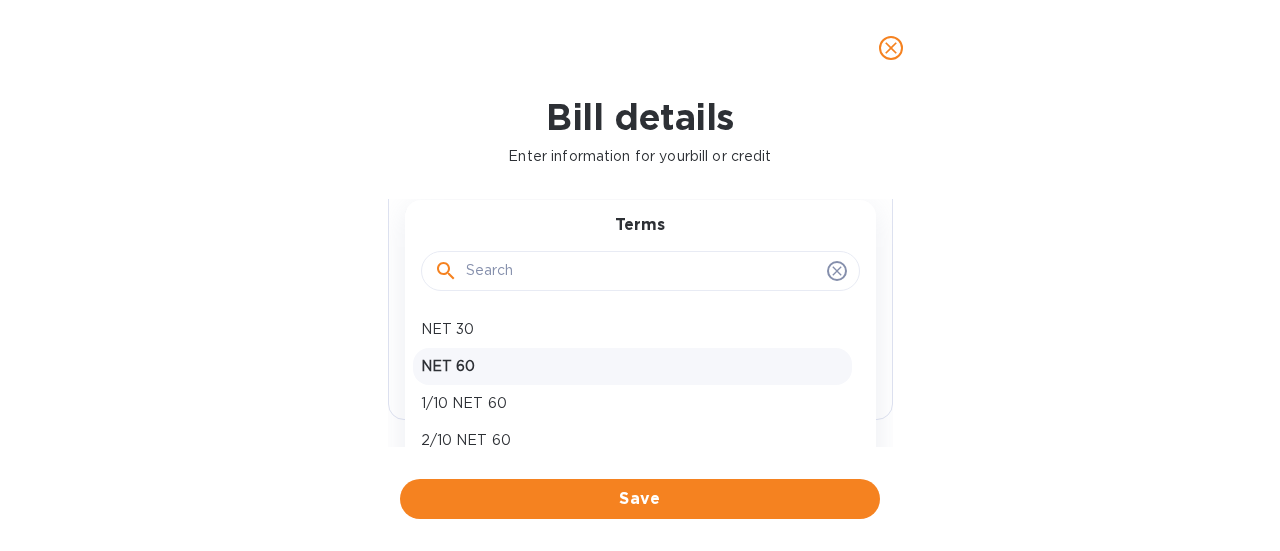 click on "NET 60" at bounding box center [632, 366] 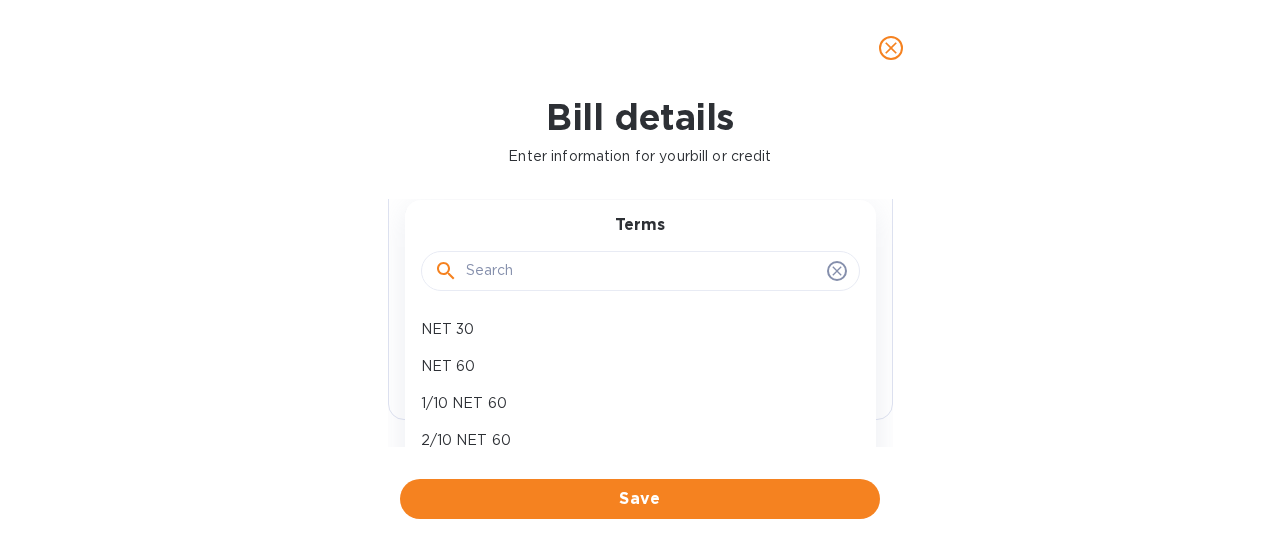 type on "[DATE]" 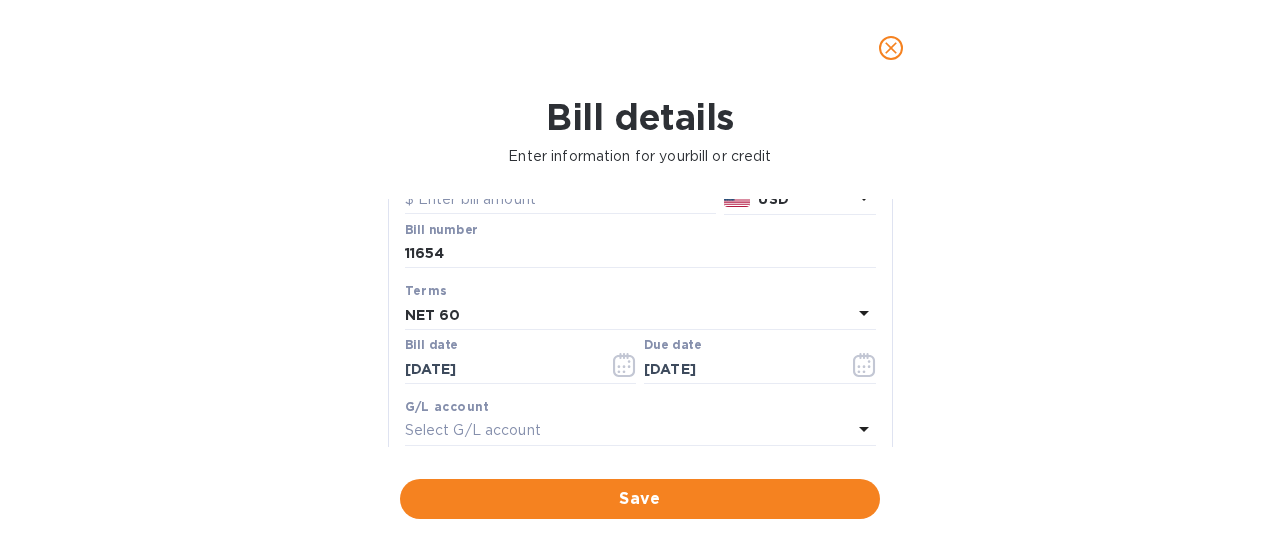 scroll, scrollTop: 100, scrollLeft: 0, axis: vertical 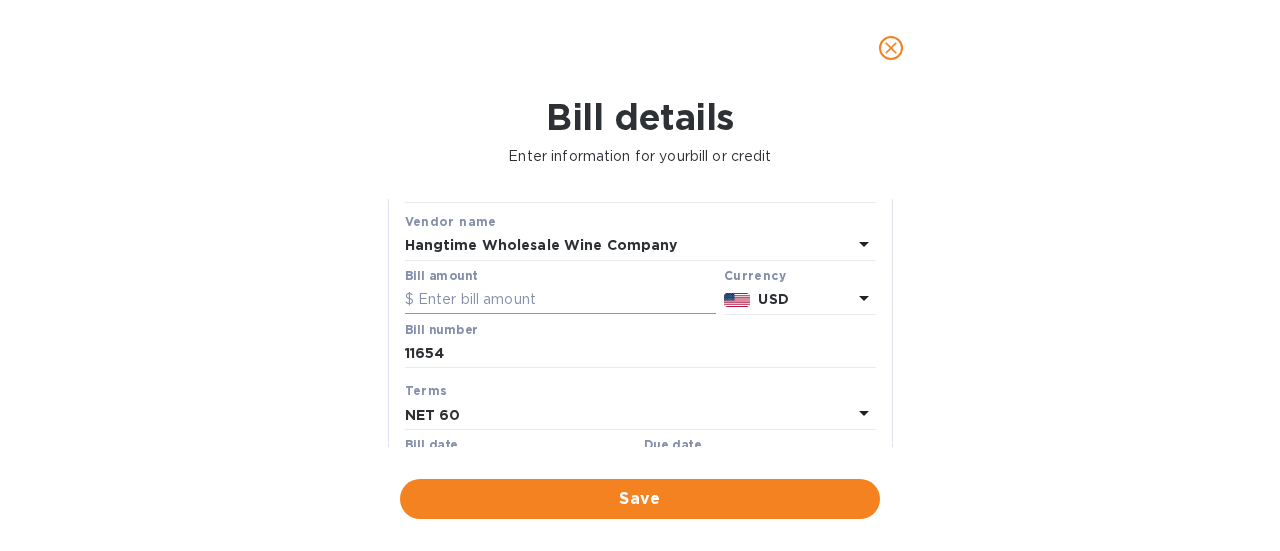click at bounding box center [560, 300] 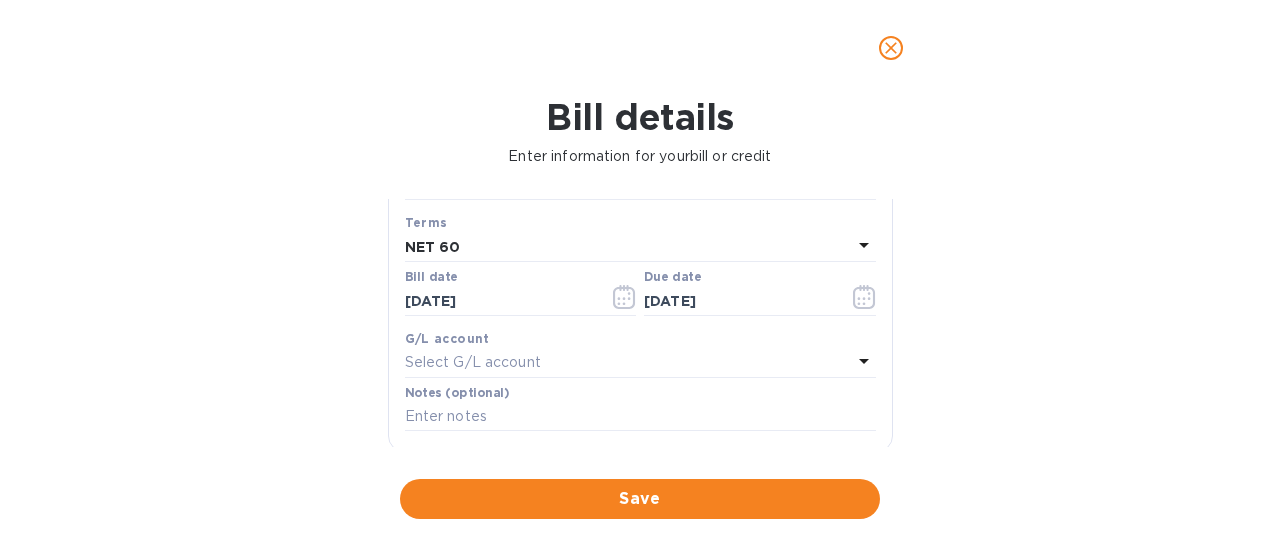 scroll, scrollTop: 300, scrollLeft: 0, axis: vertical 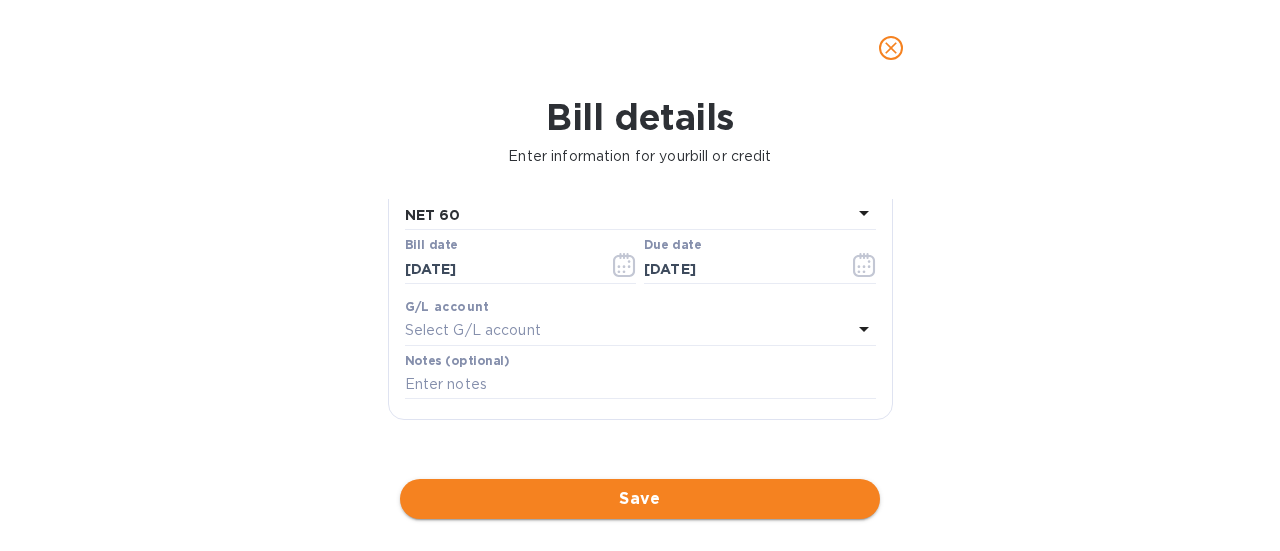 type on "540" 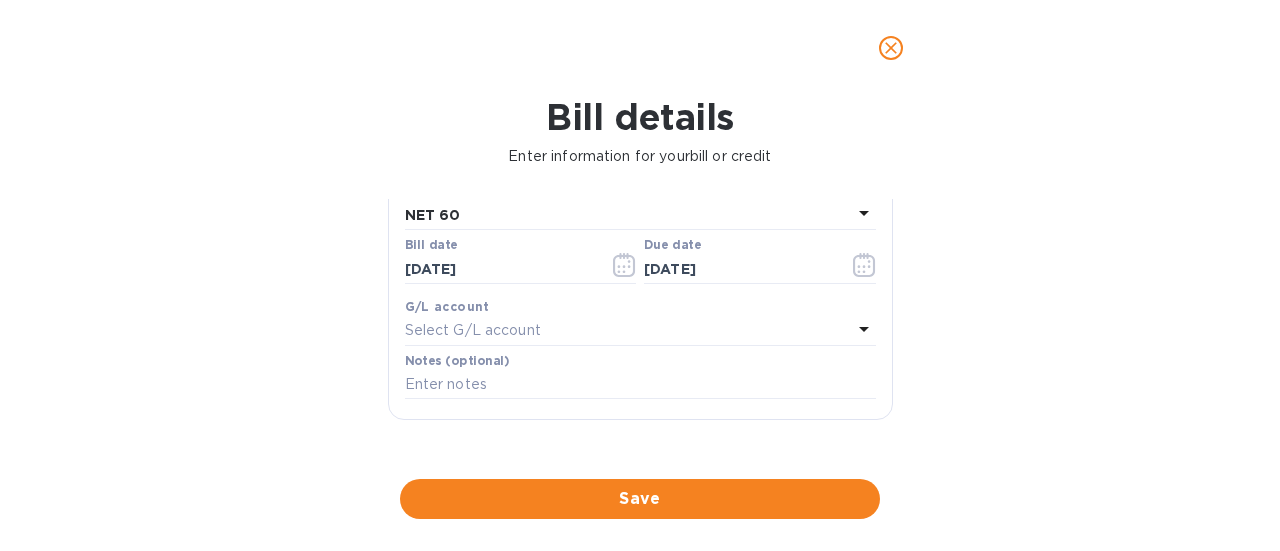 click on "Save" at bounding box center (640, 499) 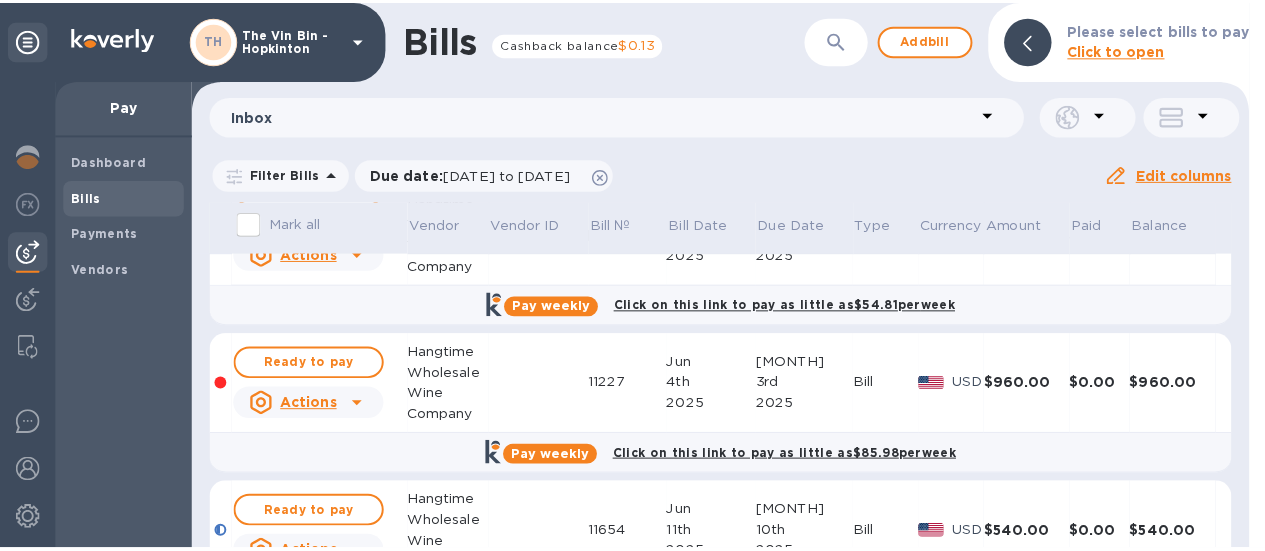 scroll, scrollTop: 0, scrollLeft: 0, axis: both 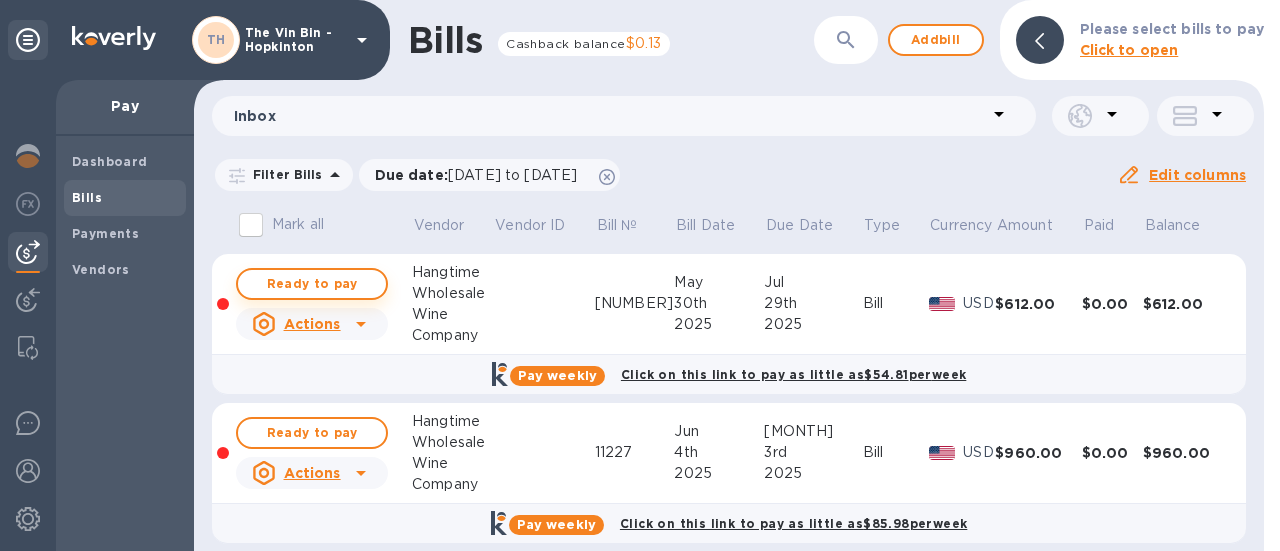 click on "Ready to pay" at bounding box center (312, 284) 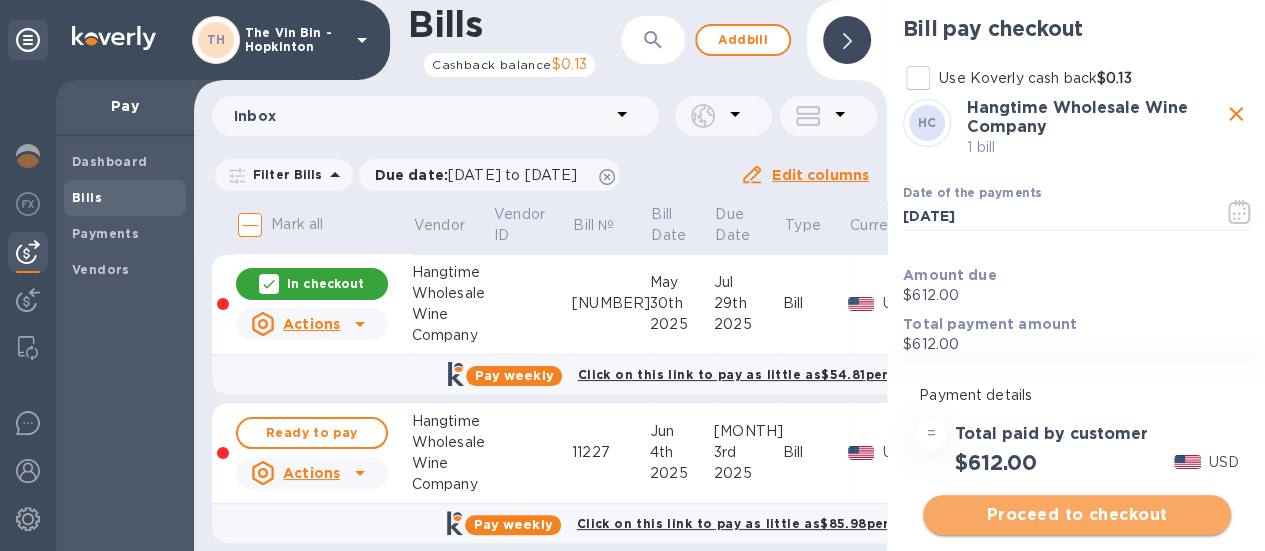 click on "Proceed to checkout" at bounding box center (1077, 515) 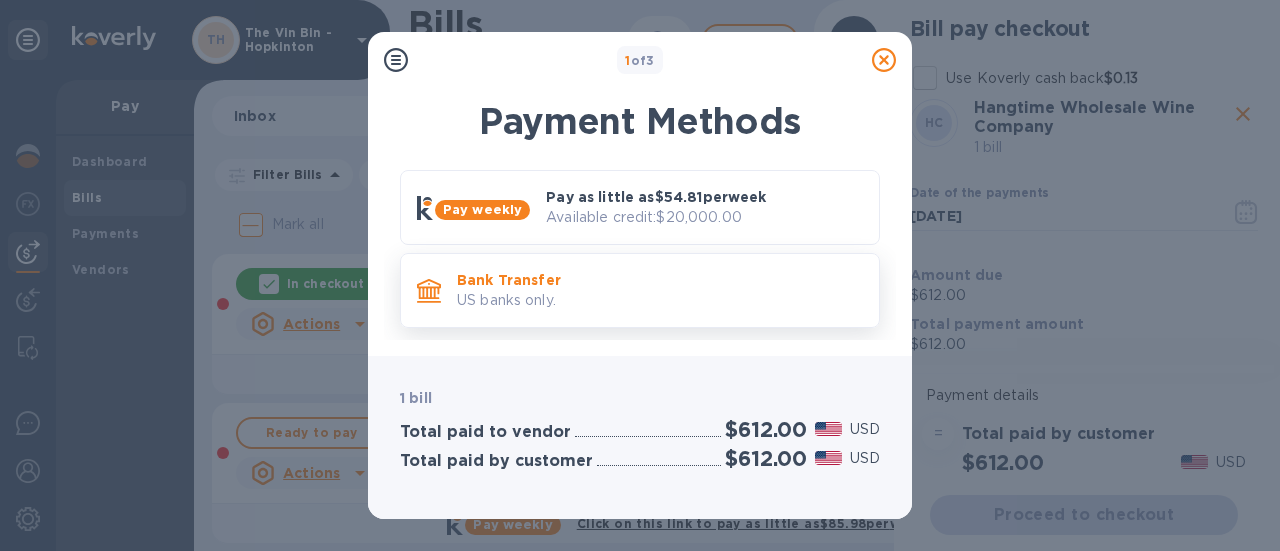click on "Bank Transfer" at bounding box center [660, 280] 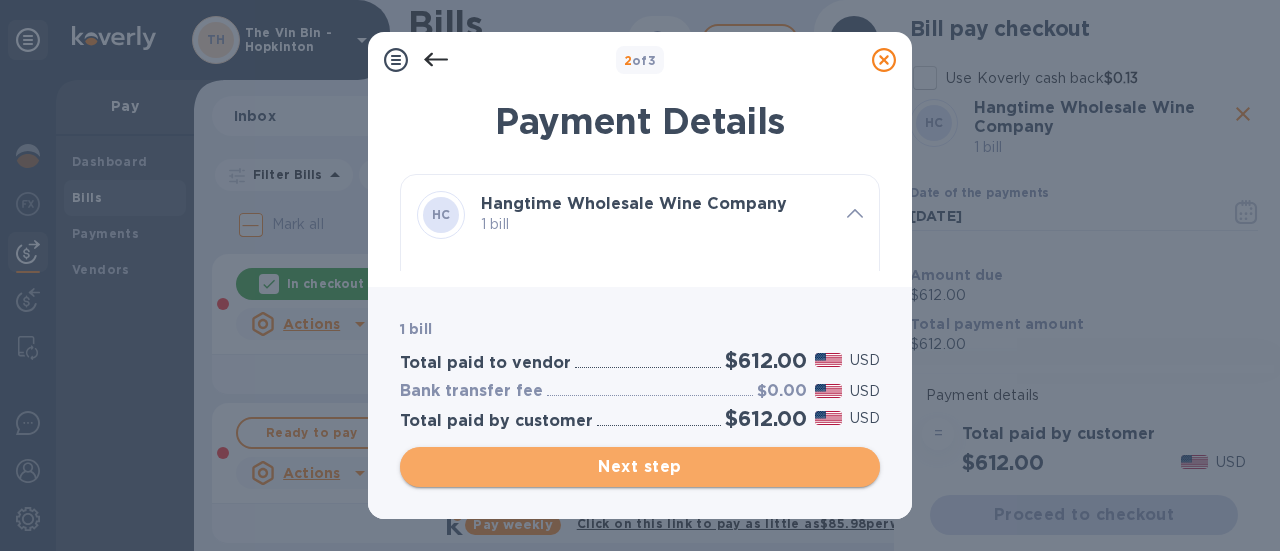 click on "Next step" at bounding box center [640, 467] 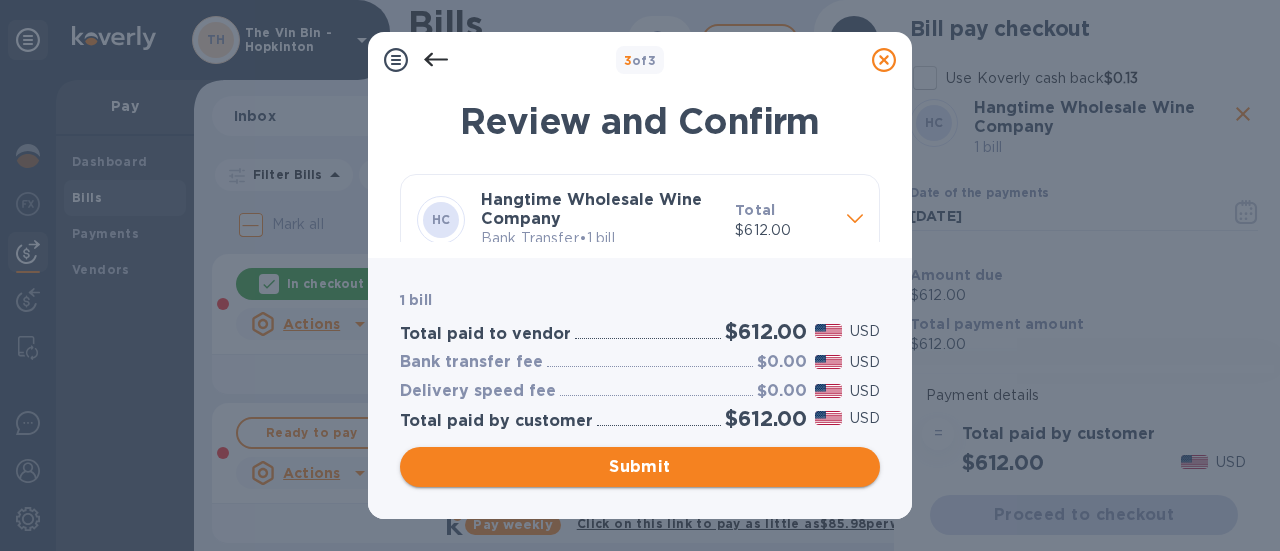 click on "Submit" at bounding box center (640, 467) 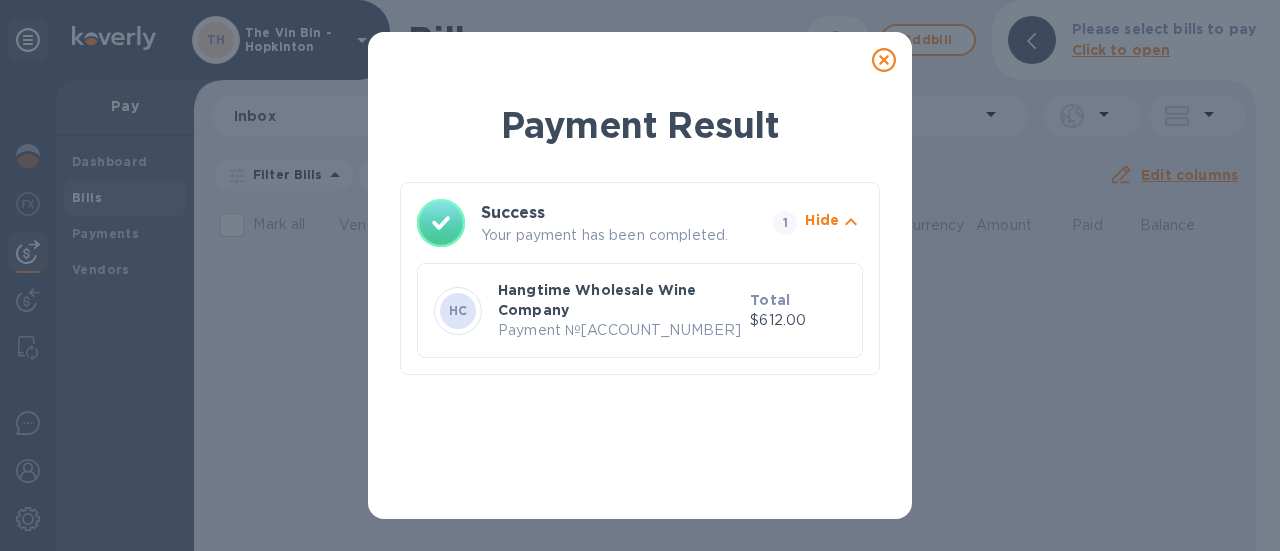 click 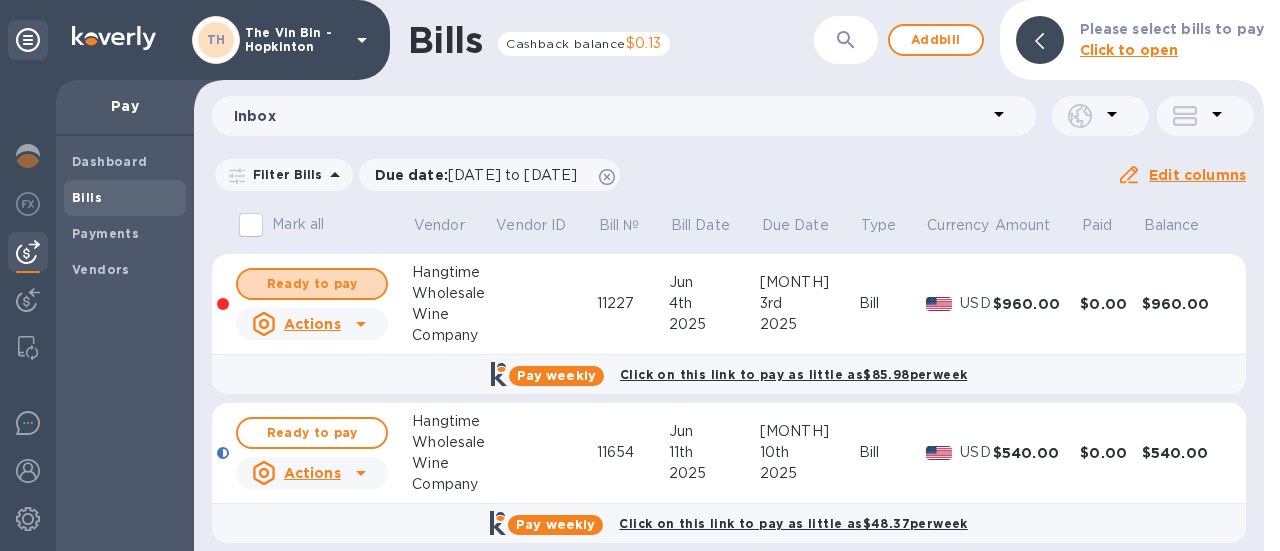 click on "Ready to pay" at bounding box center [312, 284] 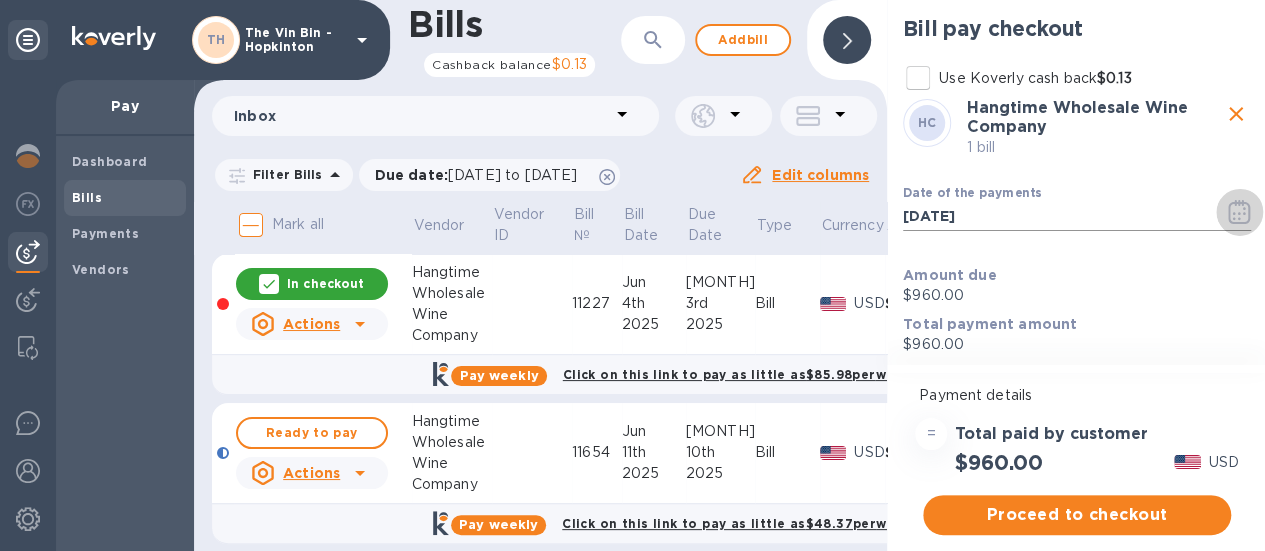 click 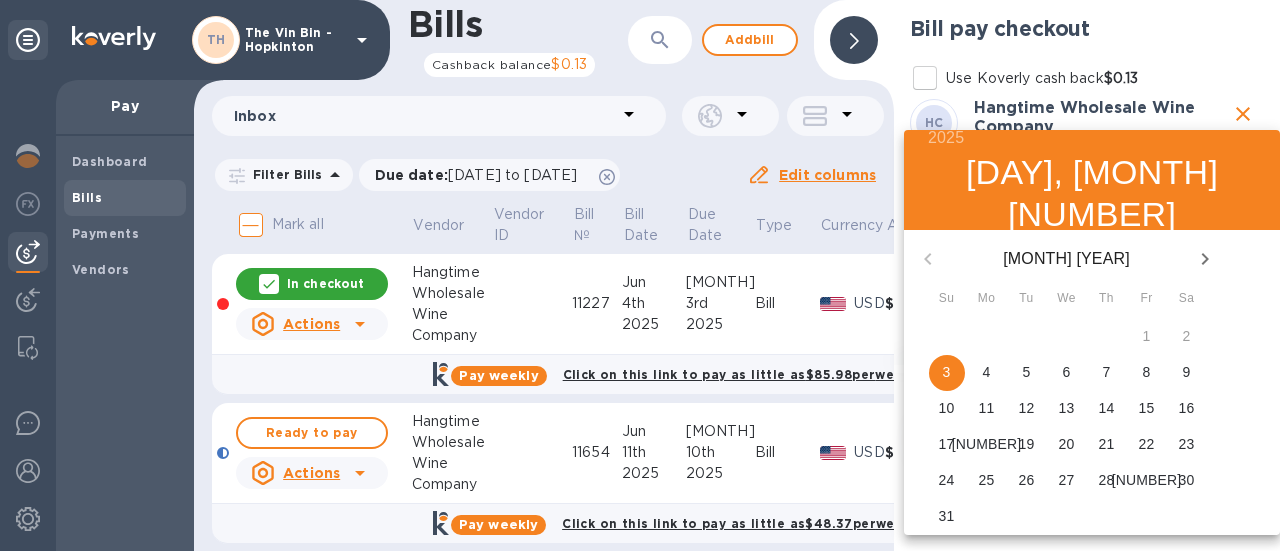 click on "5" at bounding box center (1027, 372) 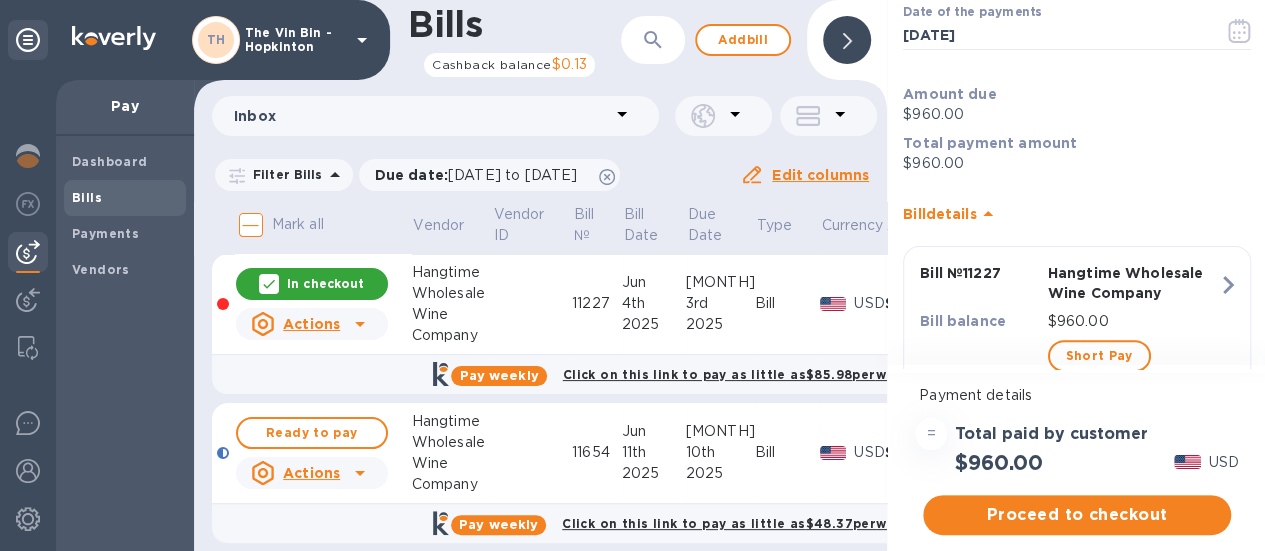 scroll, scrollTop: 243, scrollLeft: 0, axis: vertical 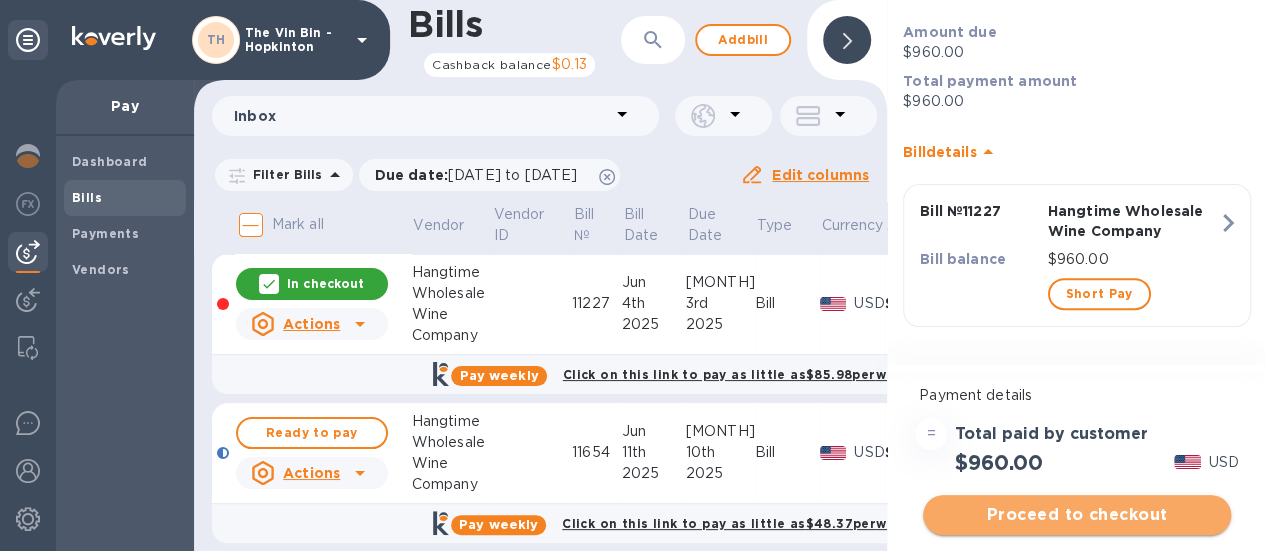 click on "Proceed to checkout" at bounding box center [1077, 515] 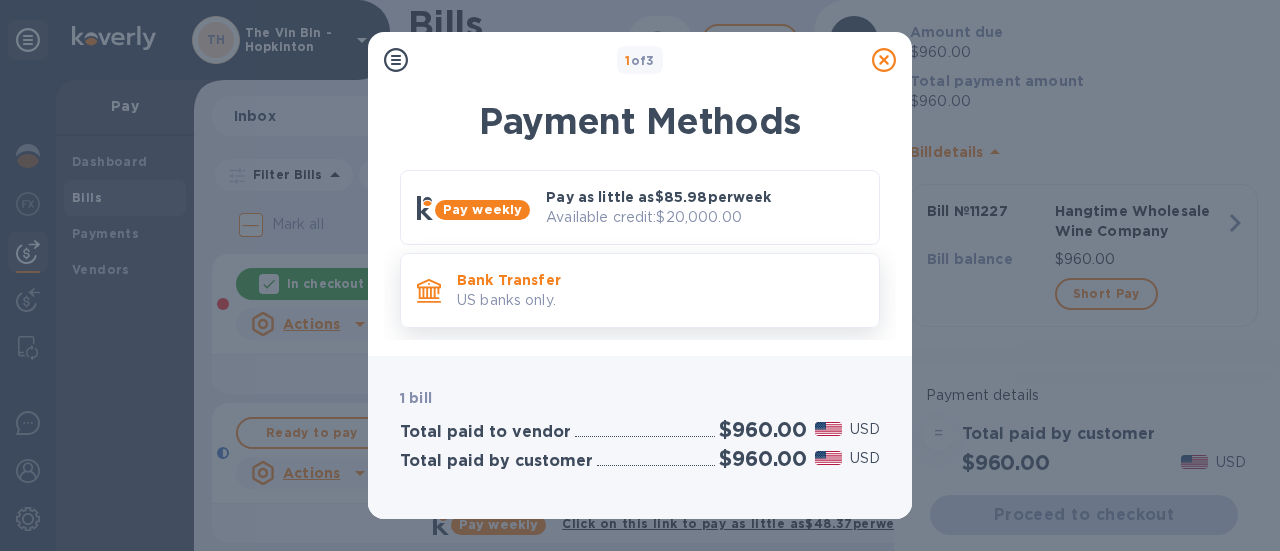 click on "US banks only." at bounding box center (660, 300) 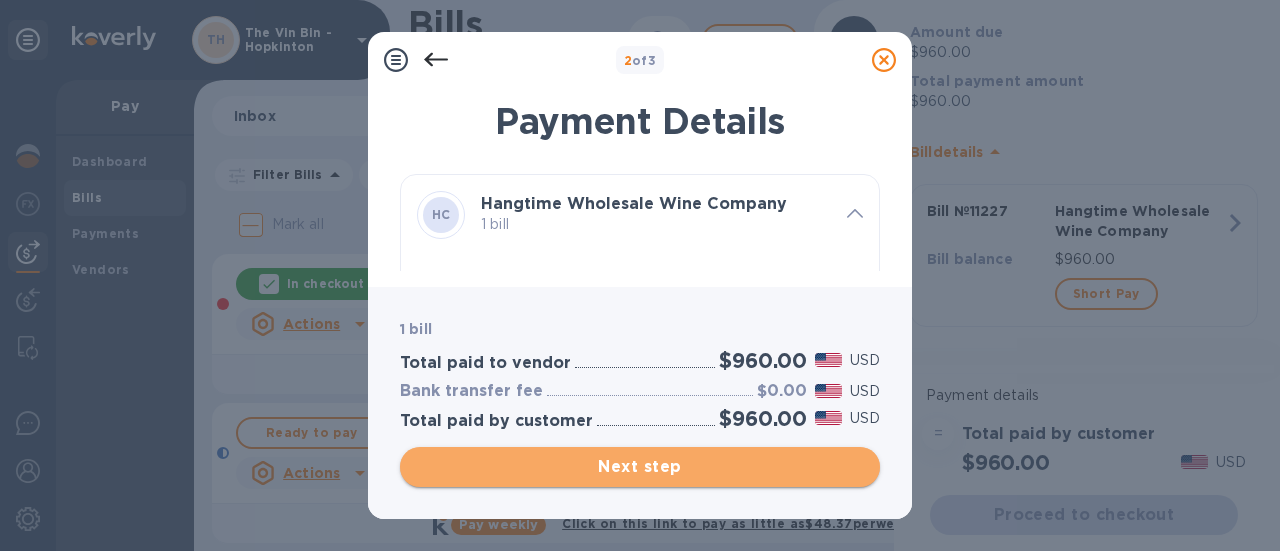click on "Next step" at bounding box center (640, 467) 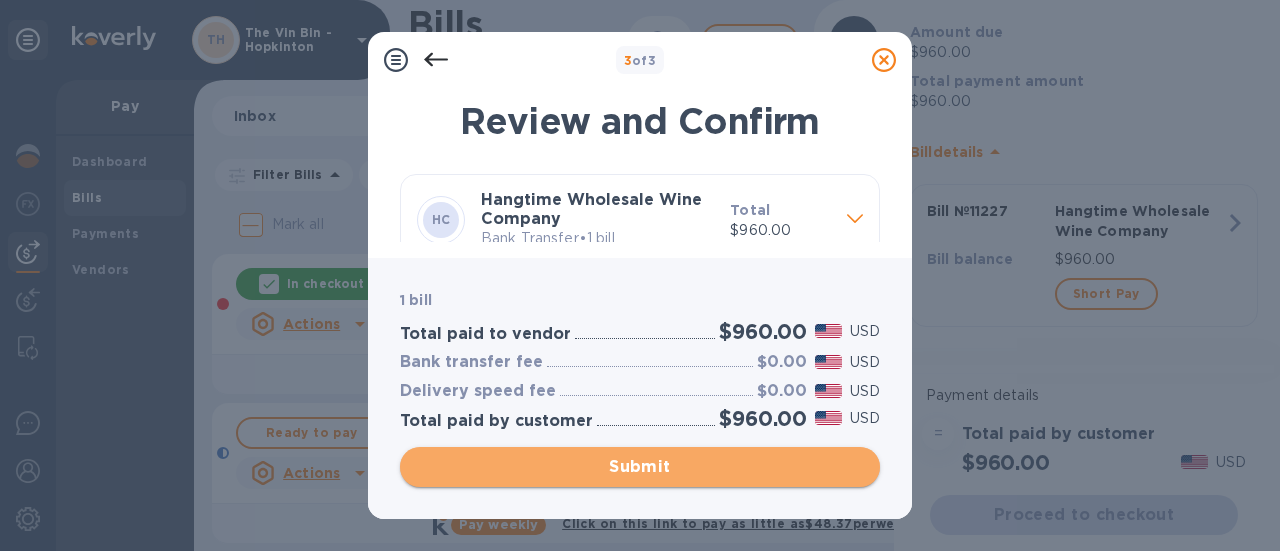 click on "Submit" at bounding box center [640, 467] 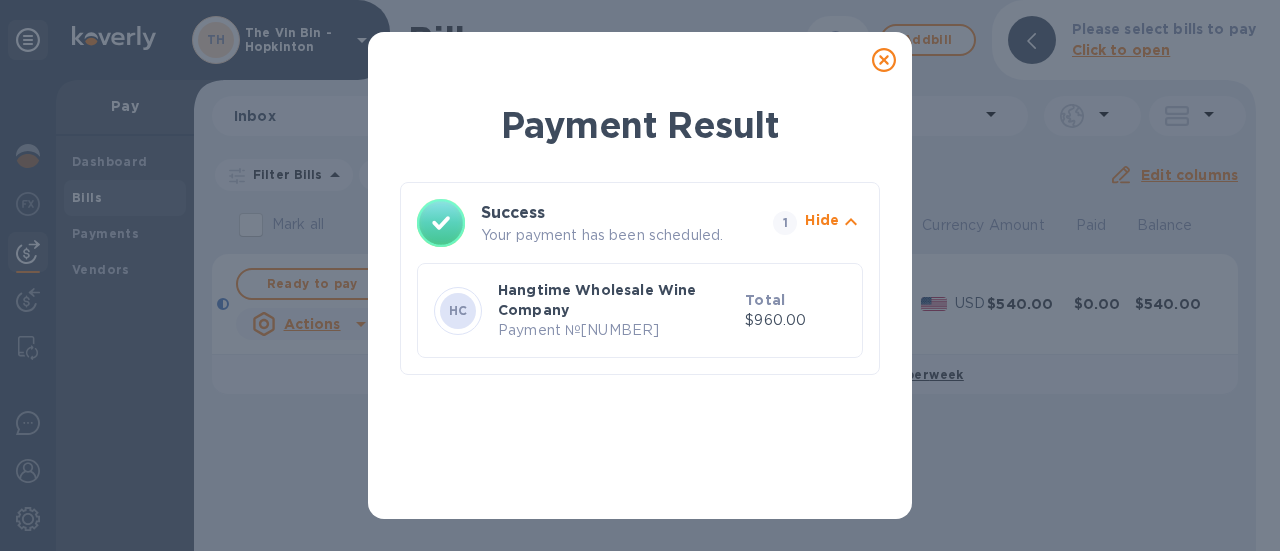 drag, startPoint x: 880, startPoint y: 53, endPoint x: 862, endPoint y: 68, distance: 23.43075 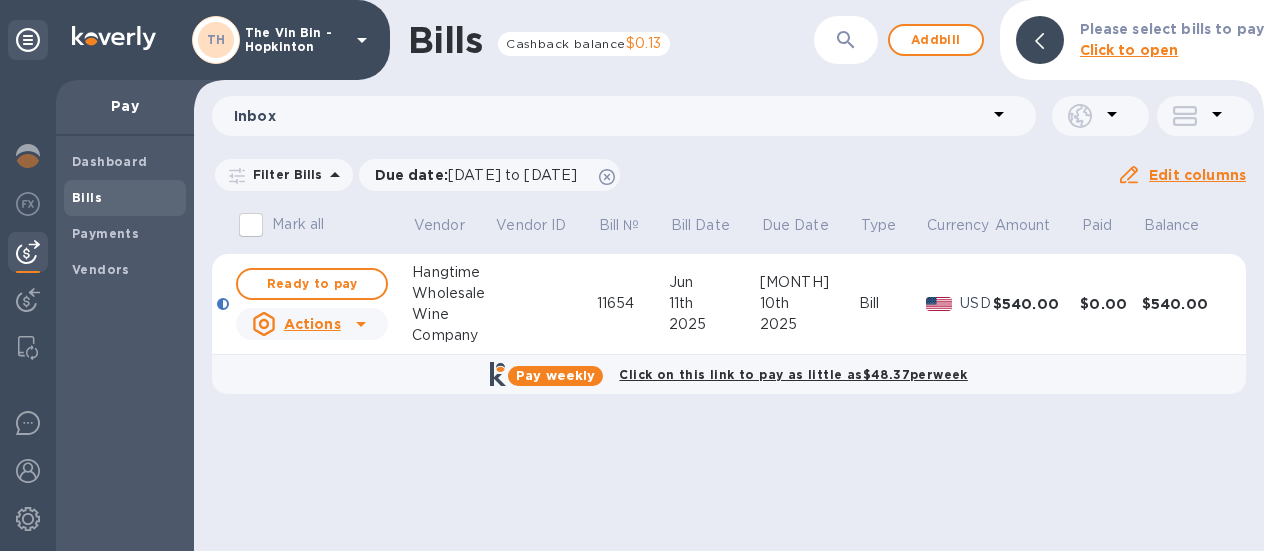 click on "Ready to pay" at bounding box center (312, 284) 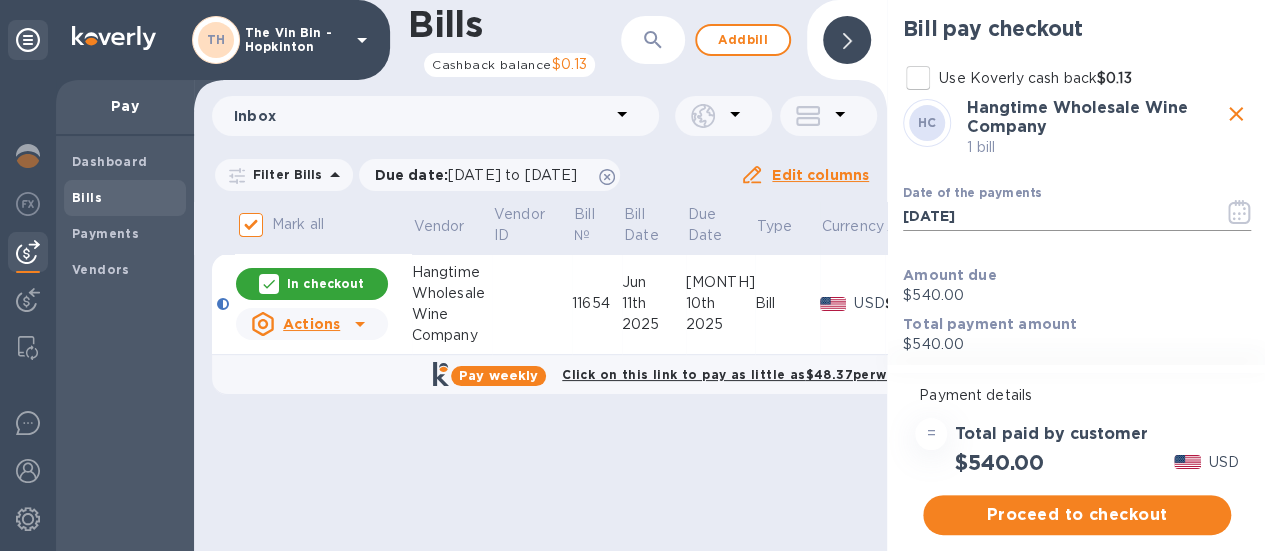 click 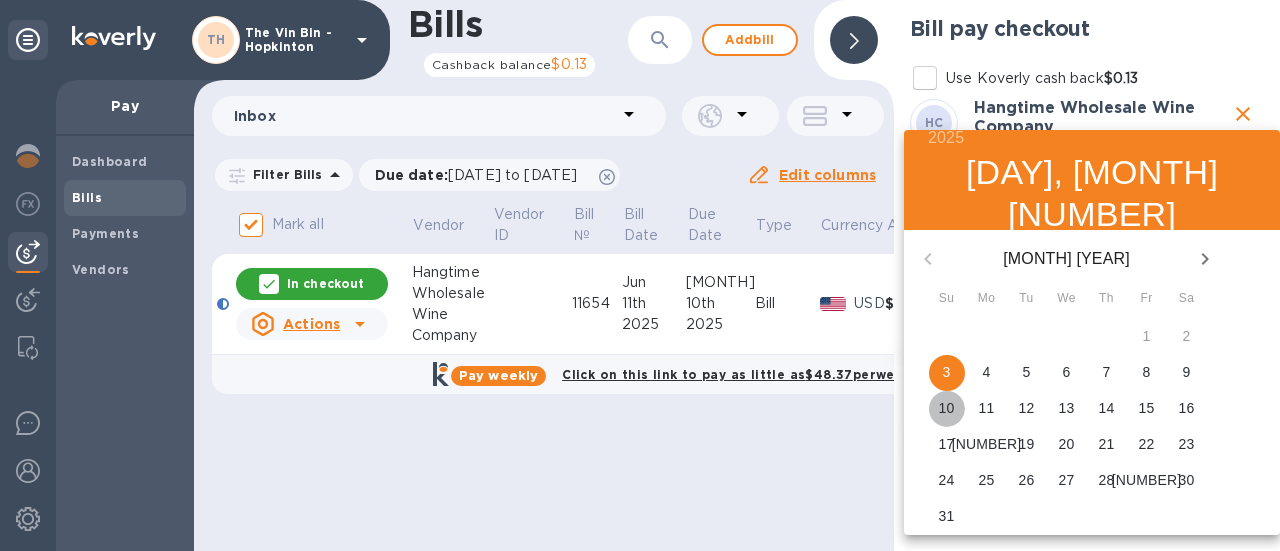 click on "10" at bounding box center (947, 408) 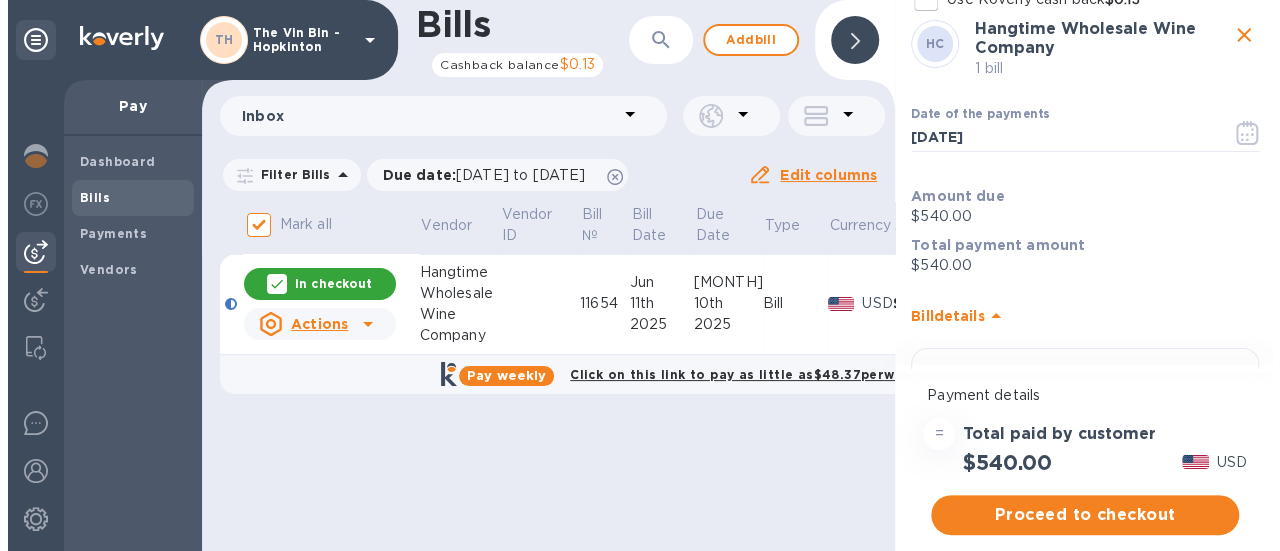 scroll, scrollTop: 243, scrollLeft: 0, axis: vertical 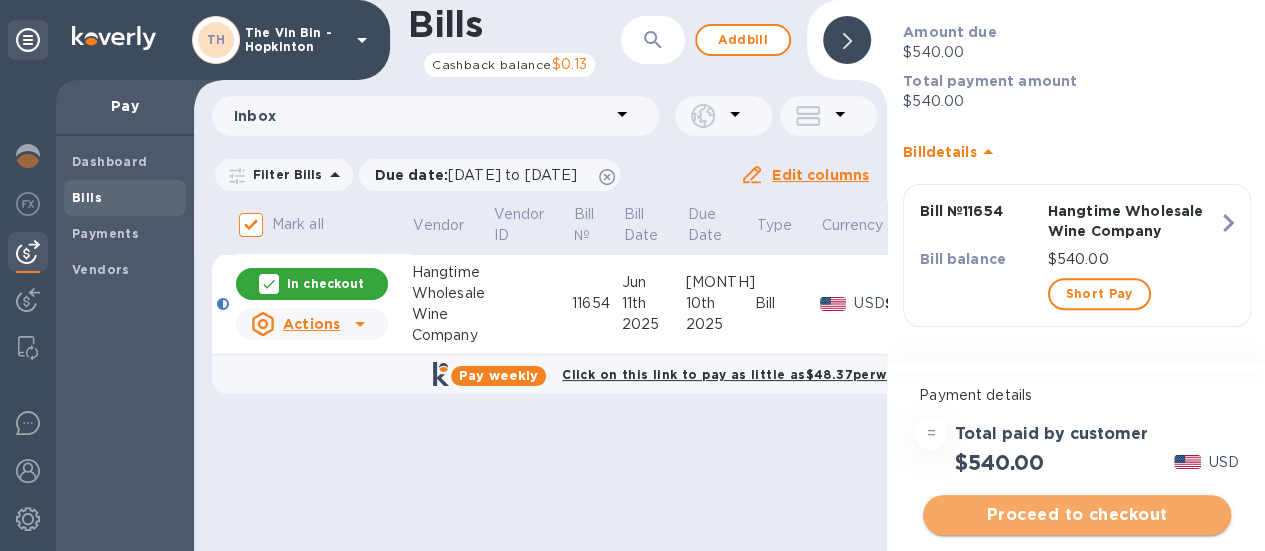 click on "Proceed to checkout" at bounding box center [1077, 515] 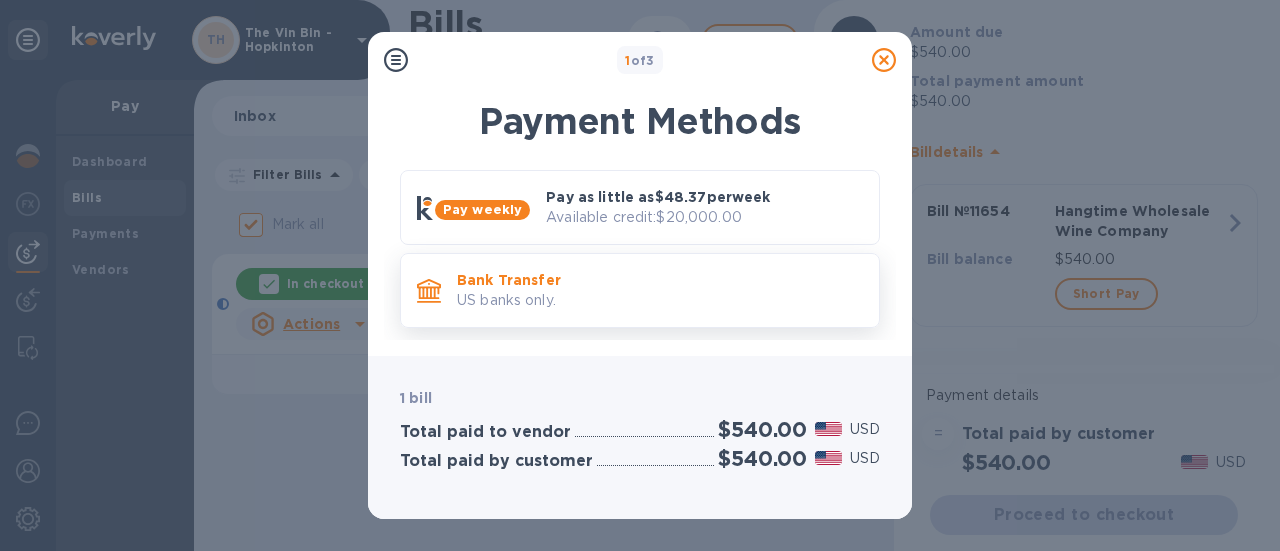 click on "Bank Transfer" at bounding box center (660, 280) 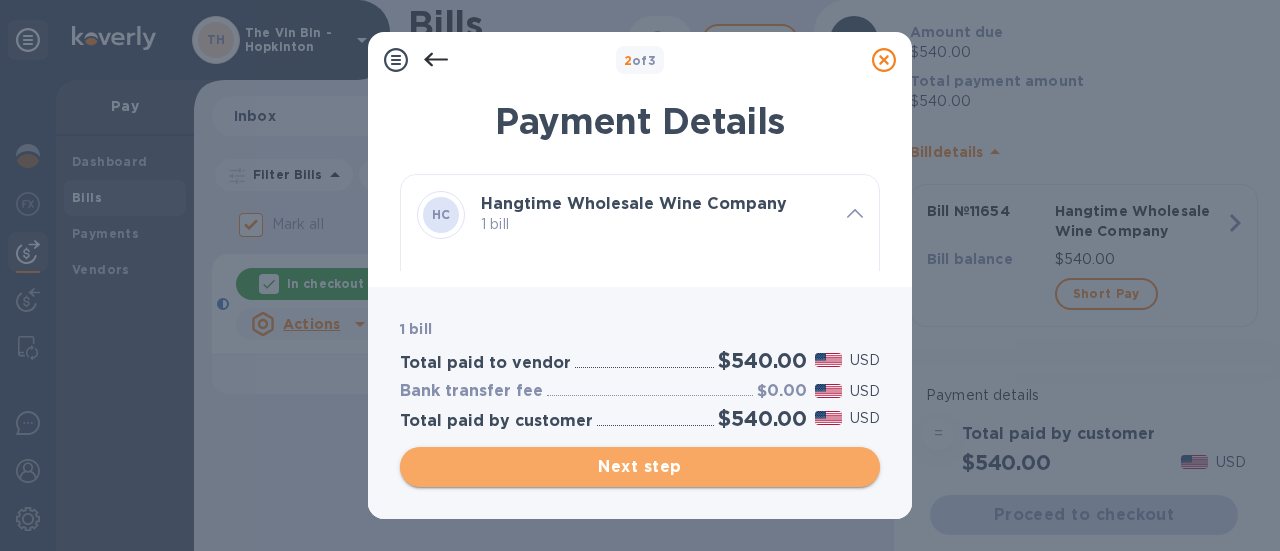 click on "Next step" at bounding box center [640, 467] 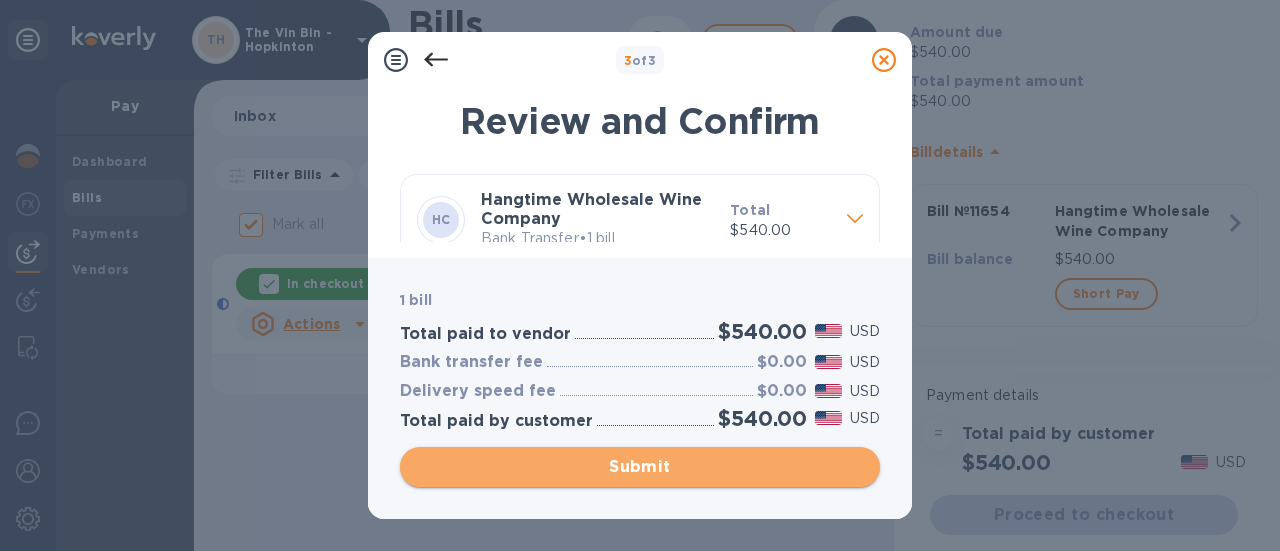 click on "Submit" at bounding box center [640, 467] 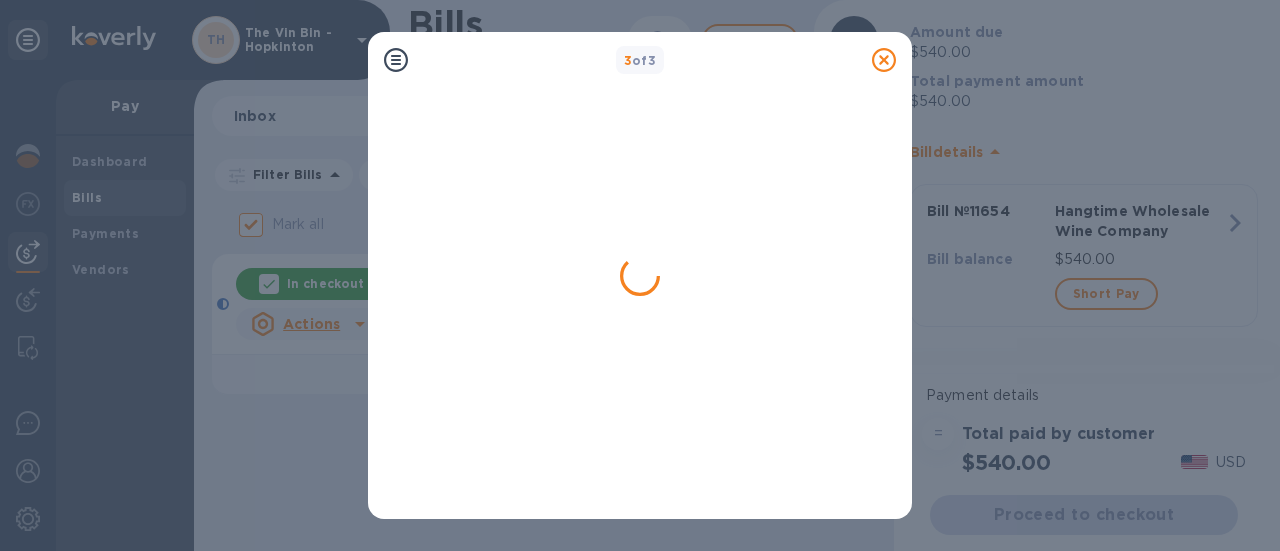 checkbox on "false" 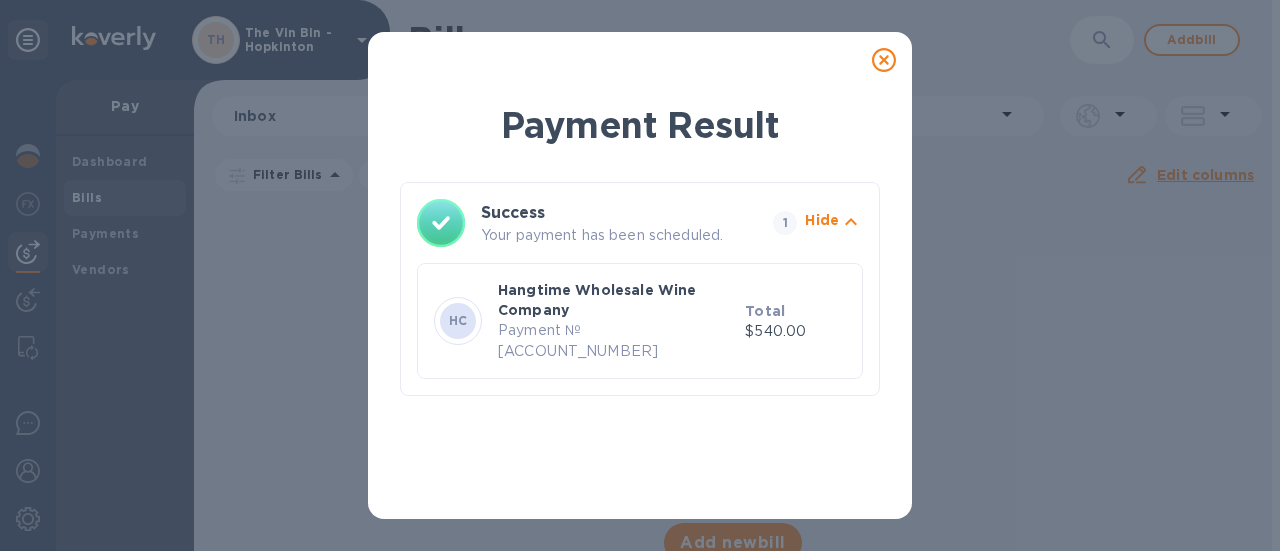 click 